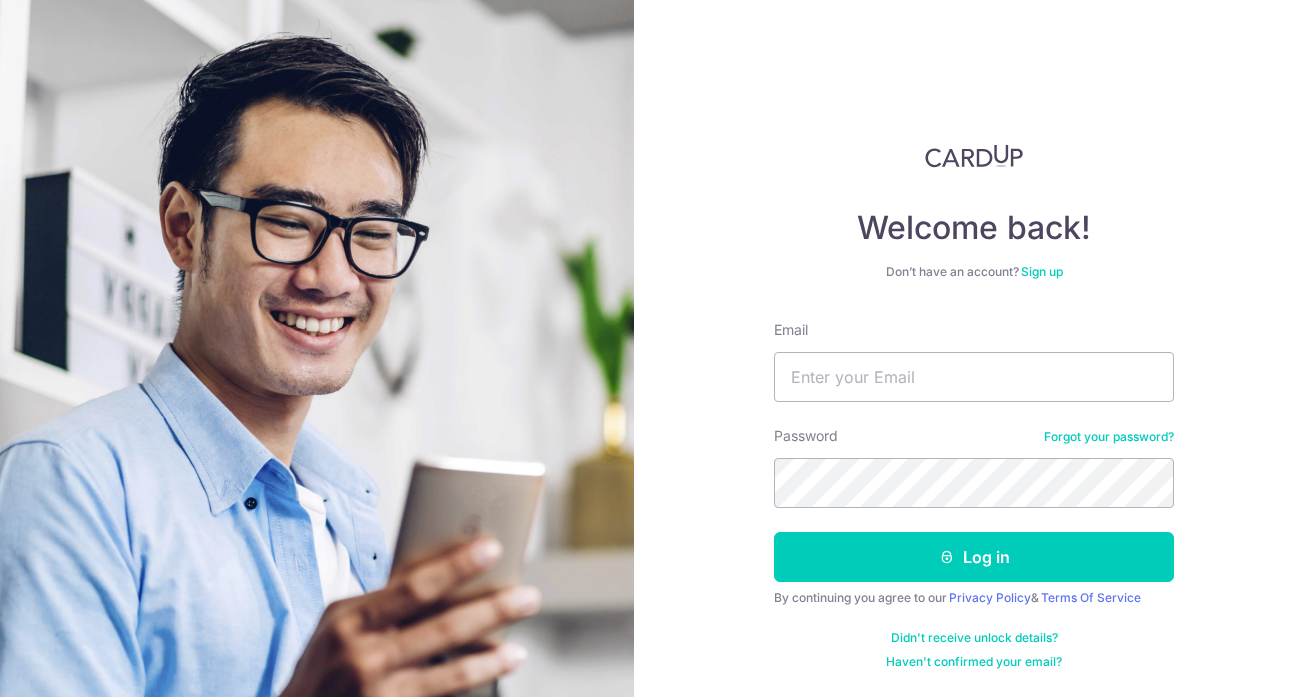 scroll, scrollTop: 0, scrollLeft: 0, axis: both 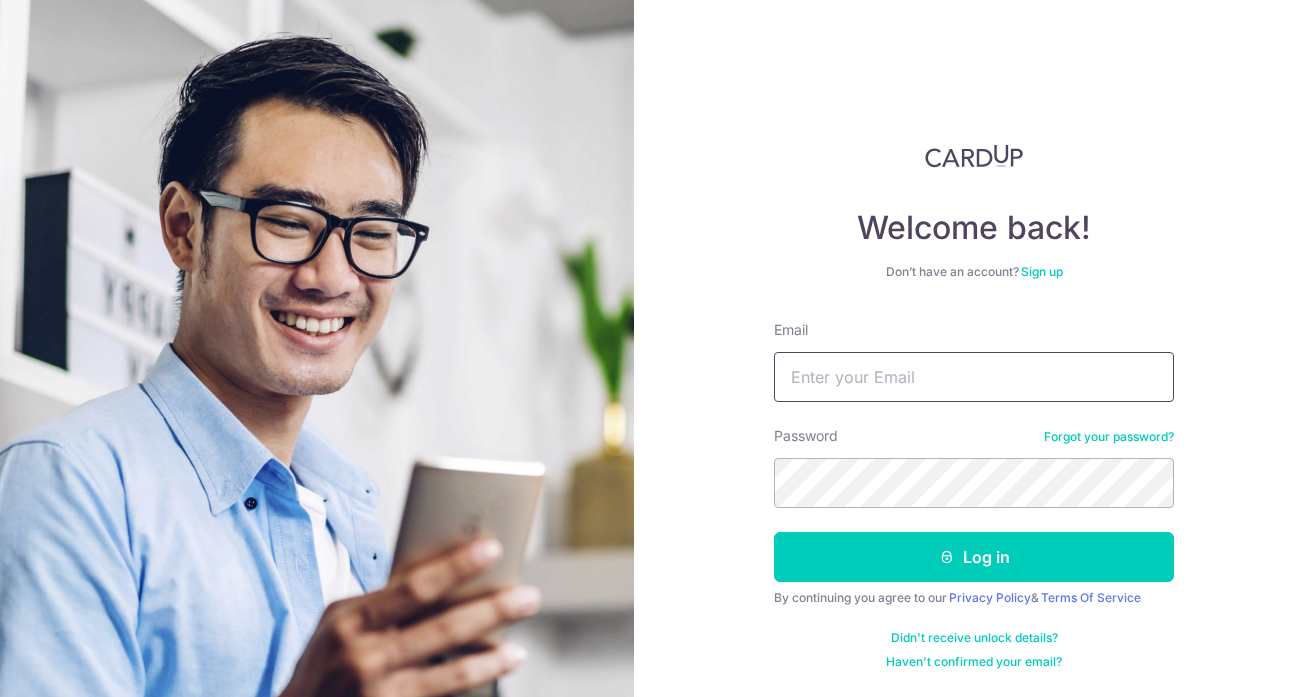 click on "Email" at bounding box center [974, 377] 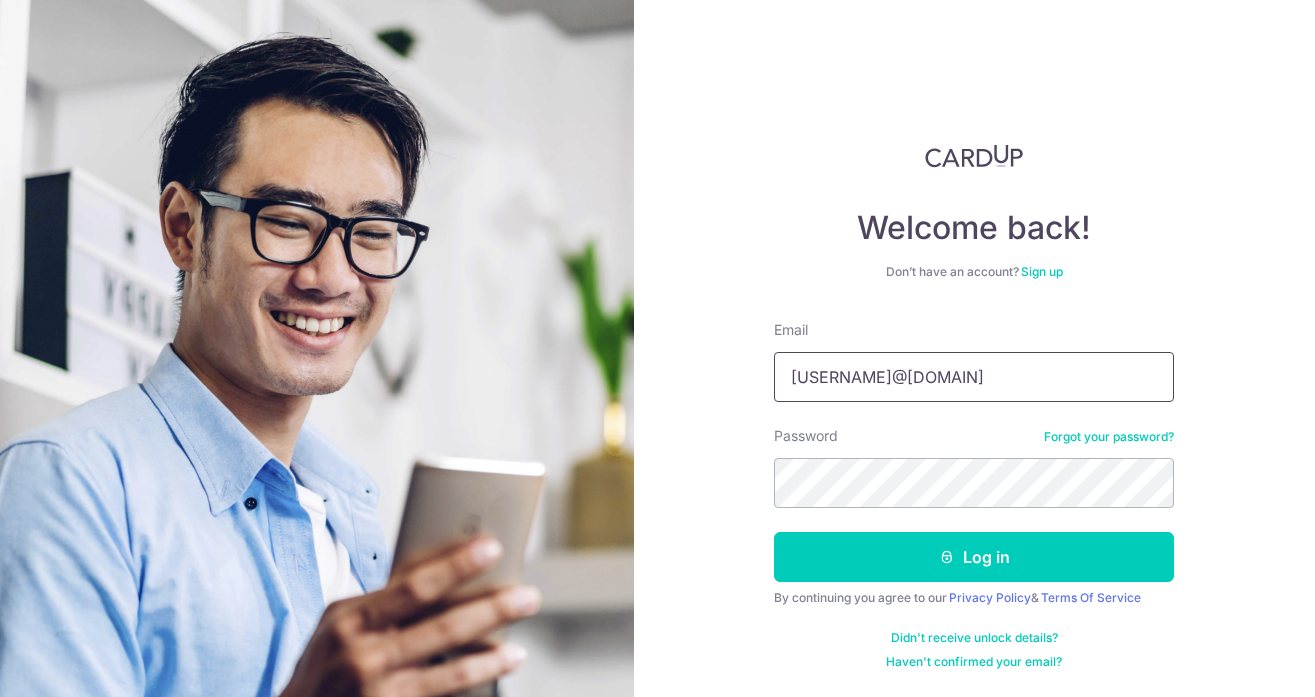 type on "[USERNAME]@[DOMAIN]" 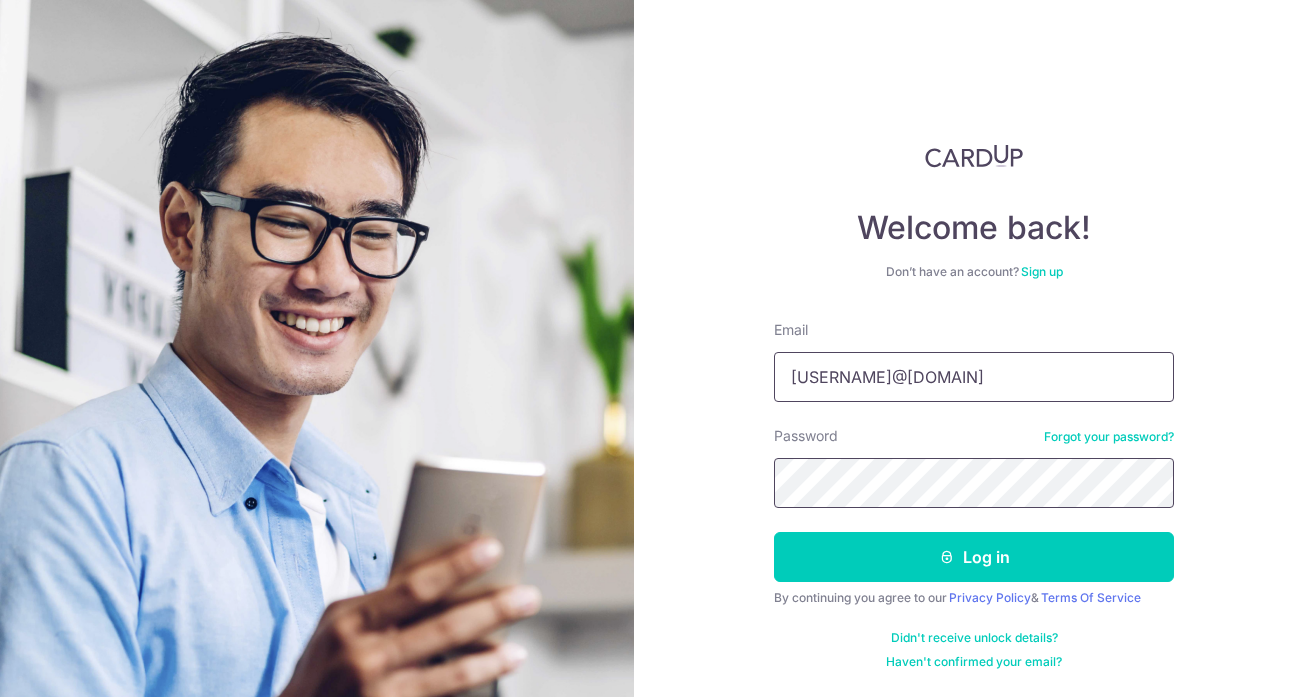 click on "Log in" at bounding box center (974, 557) 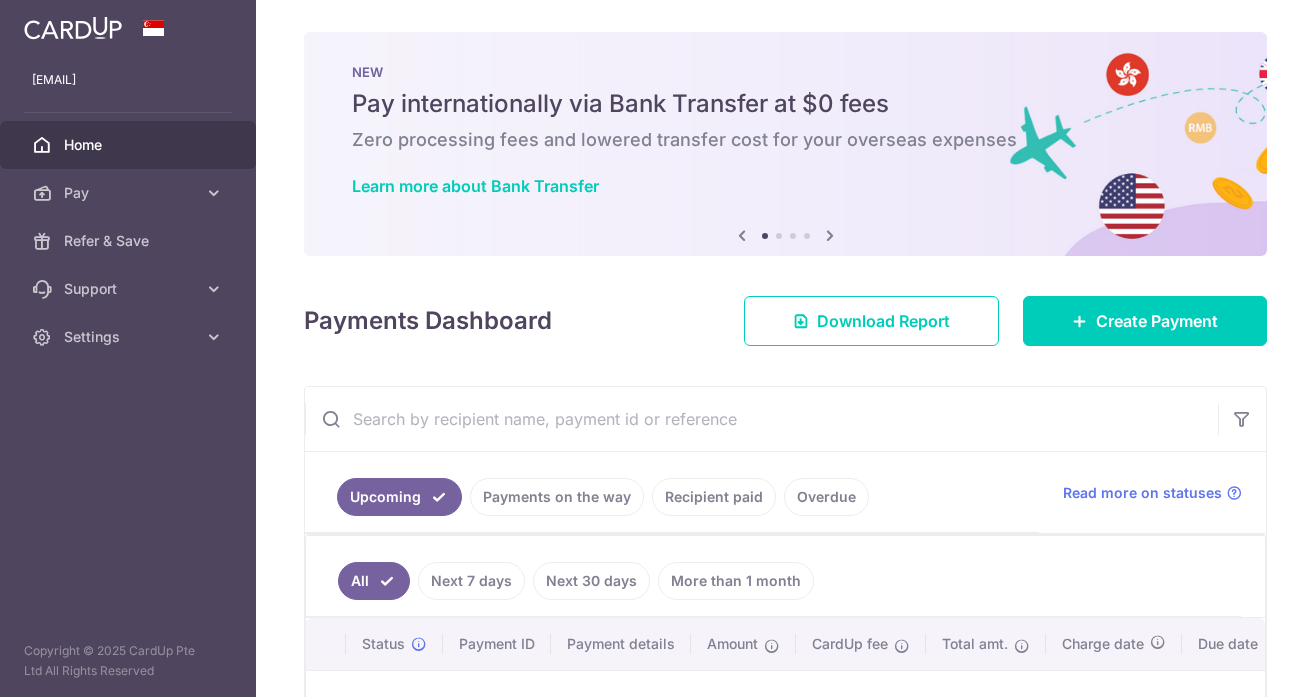 scroll, scrollTop: 0, scrollLeft: 0, axis: both 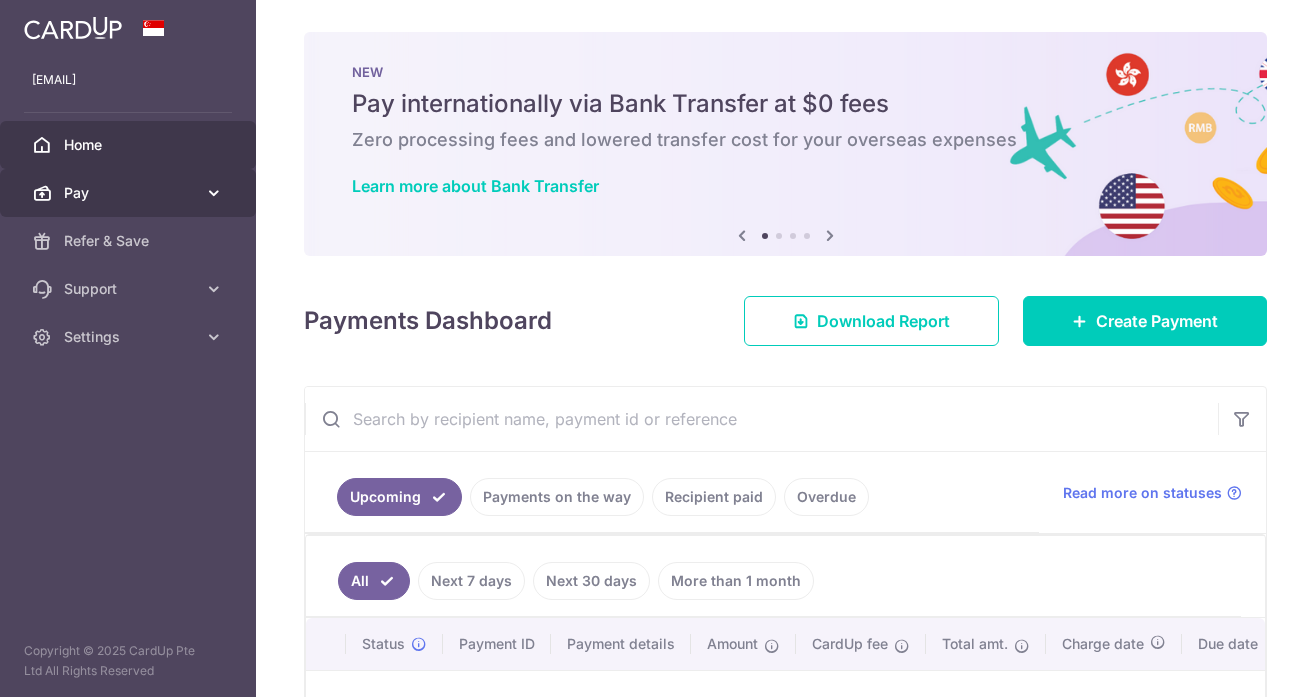 click on "Pay" at bounding box center (128, 193) 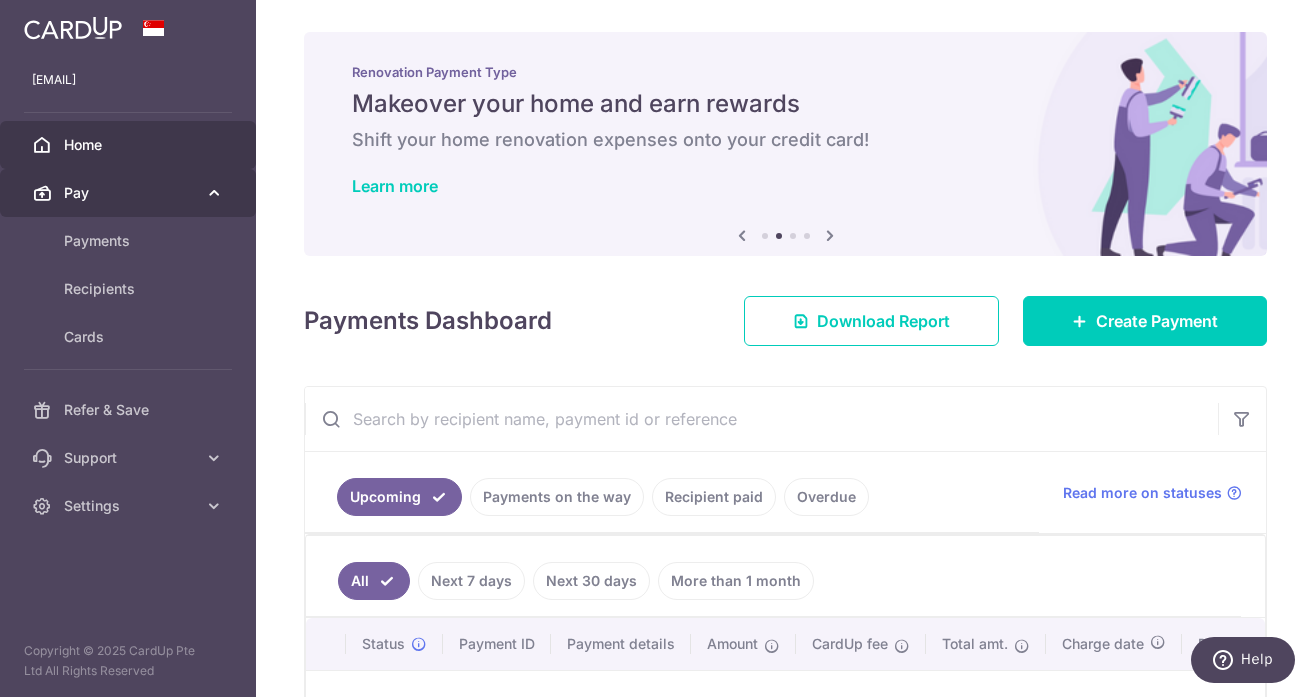 click on "Pay" at bounding box center (130, 193) 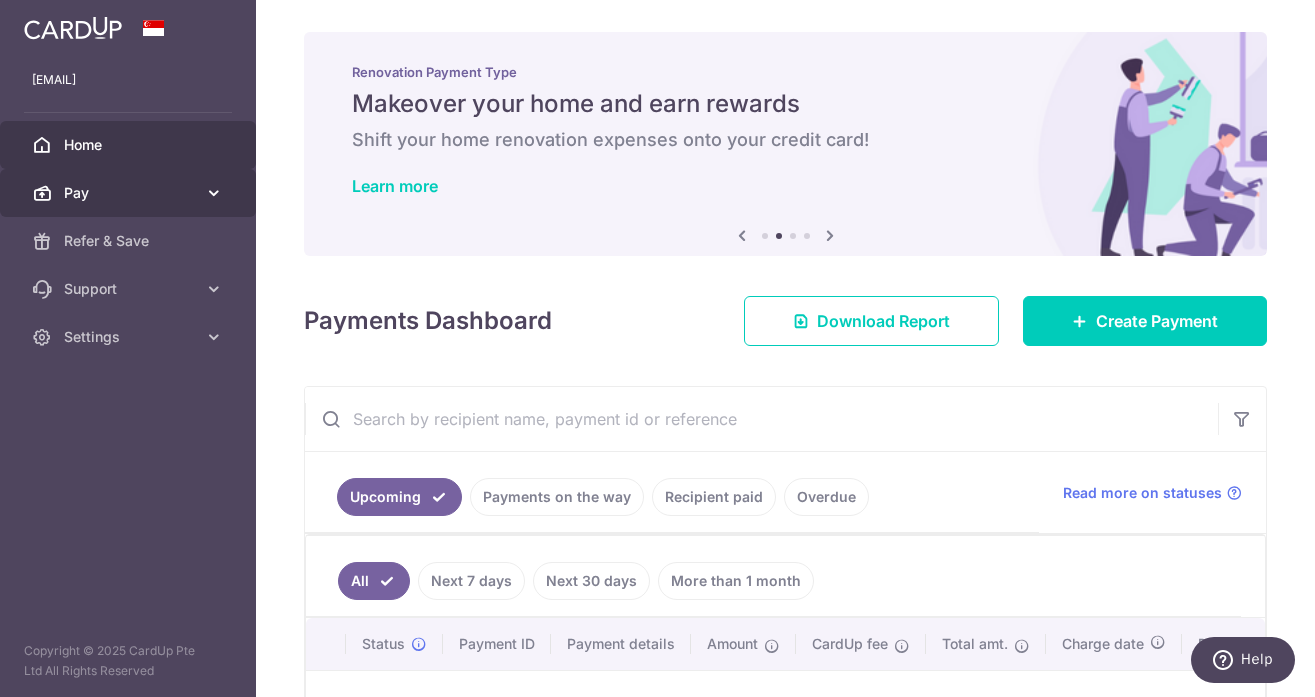 click on "Pay" at bounding box center [130, 193] 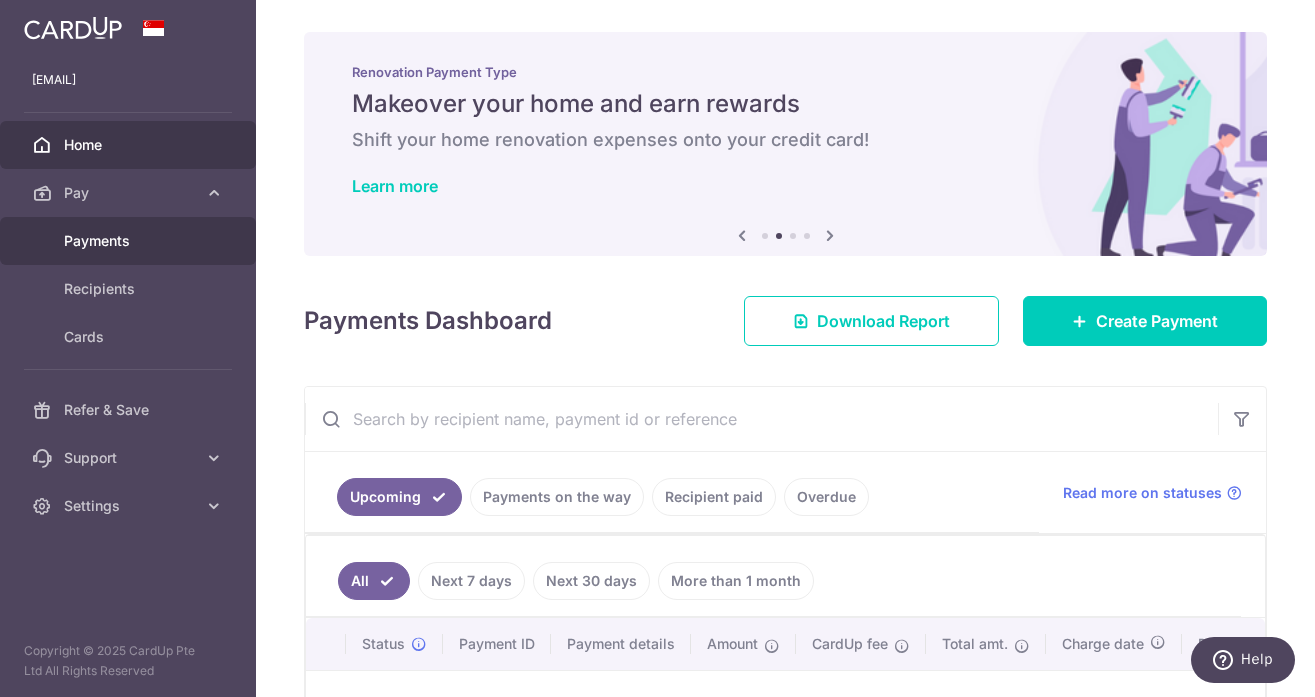 click on "Payments" at bounding box center [130, 241] 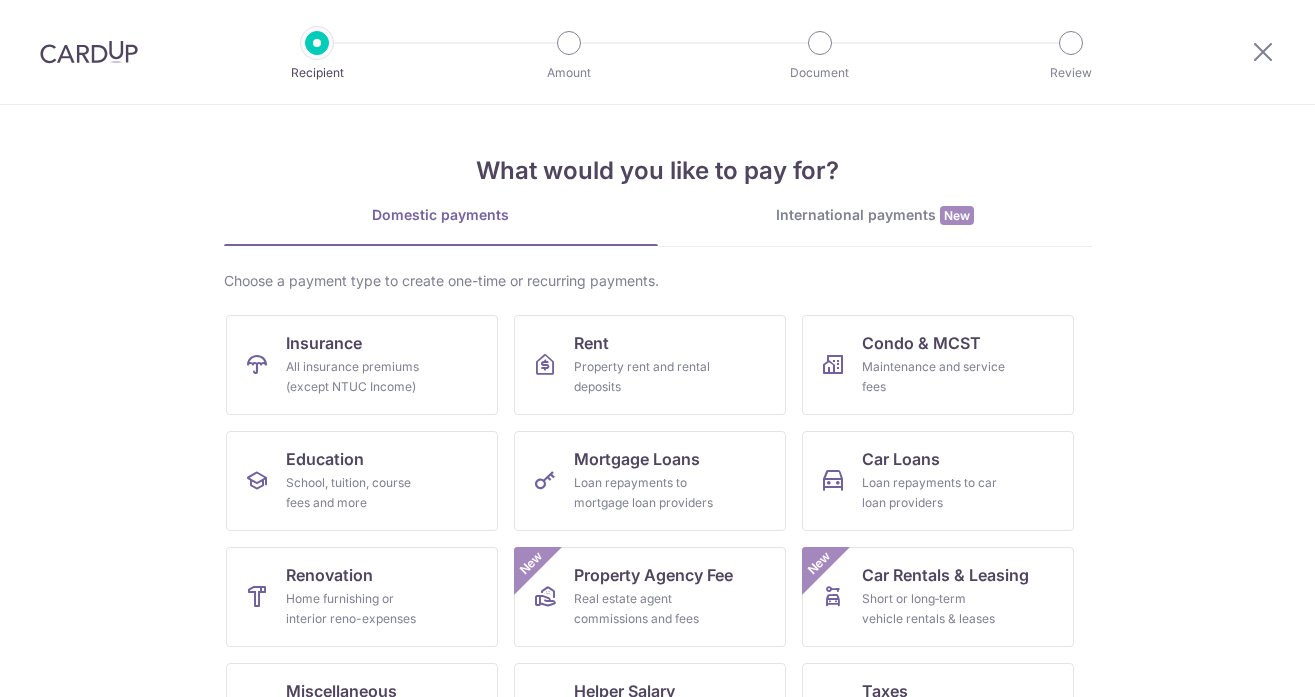 scroll, scrollTop: 0, scrollLeft: 0, axis: both 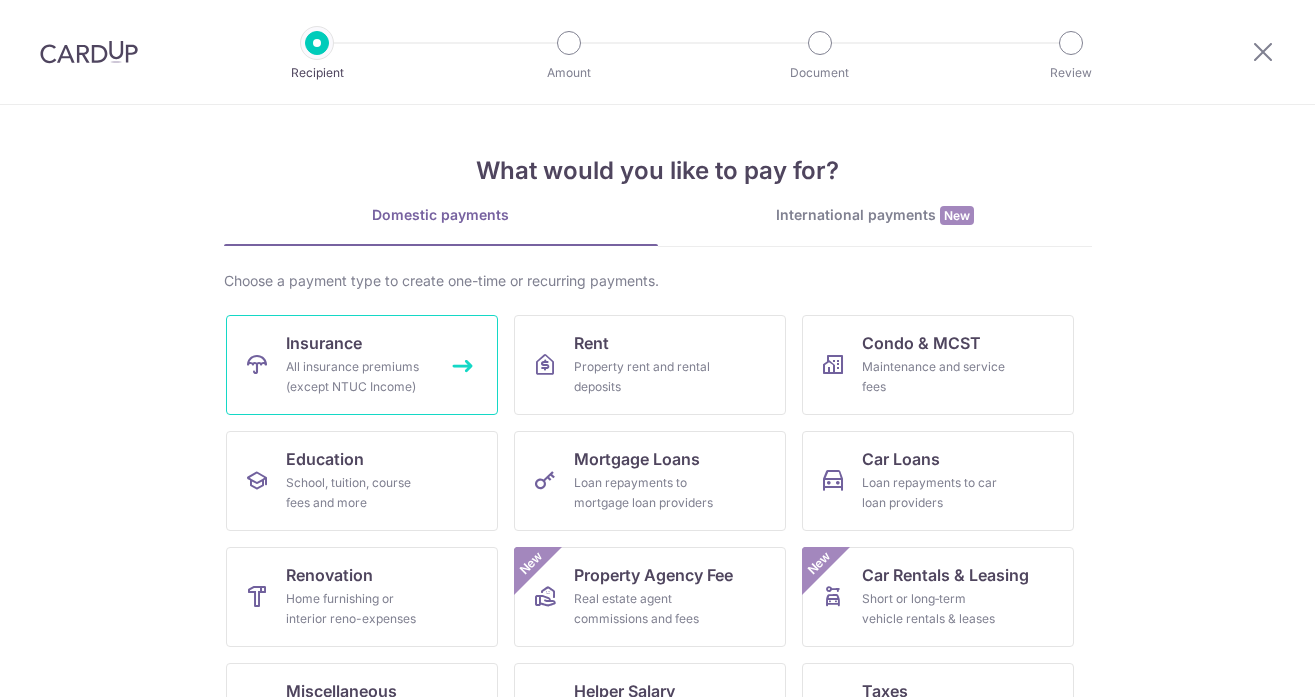 click on "Insurance All insurance premiums (except NTUC Income)" at bounding box center (362, 365) 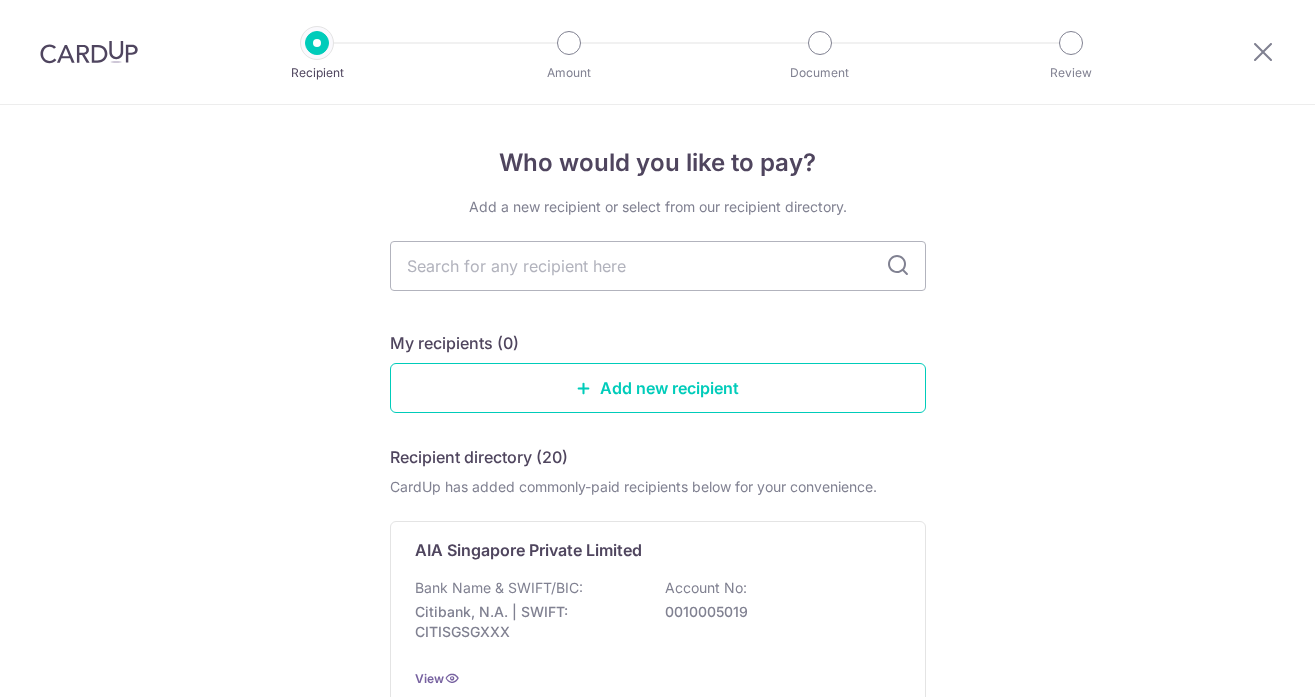 scroll, scrollTop: 0, scrollLeft: 0, axis: both 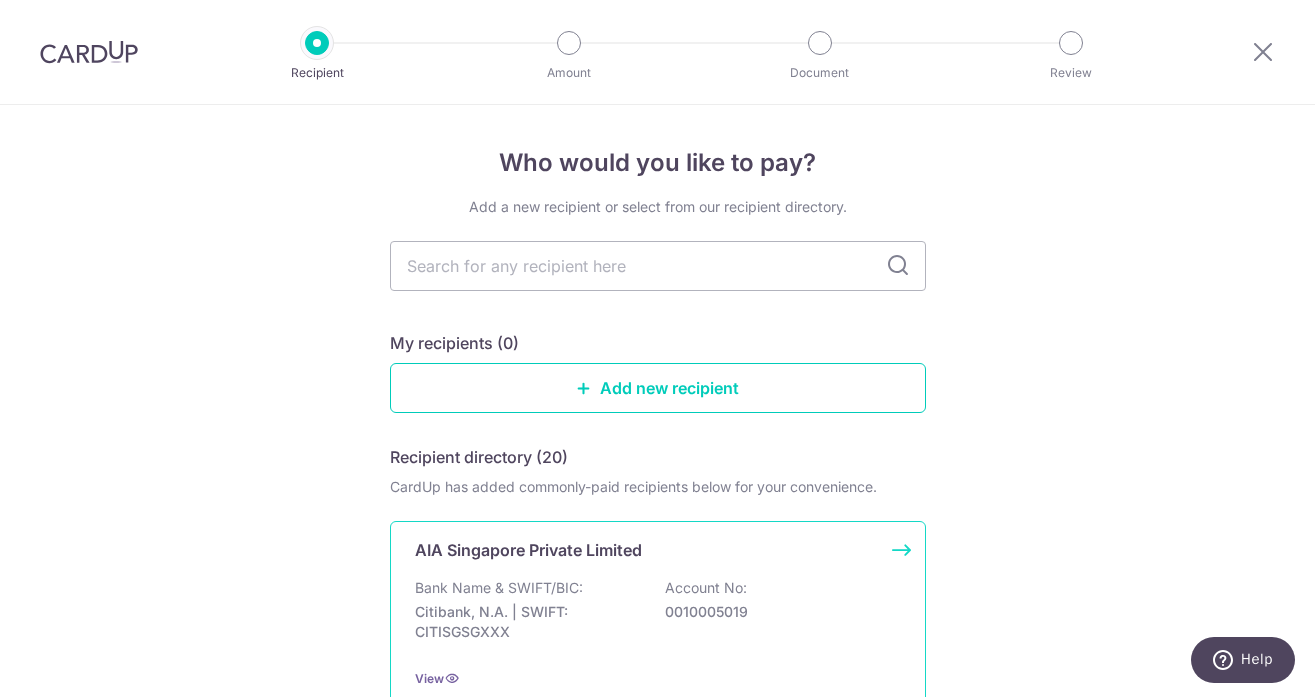 click on "AIA Singapore Private Limited" at bounding box center (528, 550) 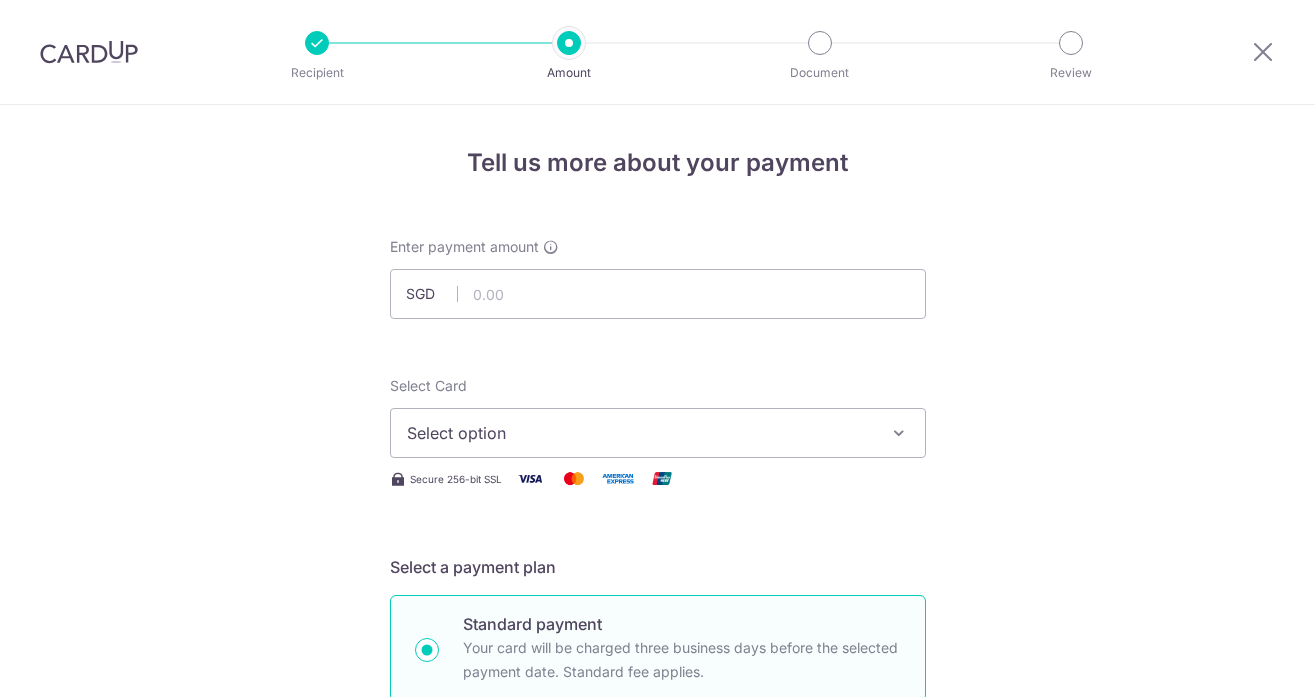 scroll, scrollTop: 0, scrollLeft: 0, axis: both 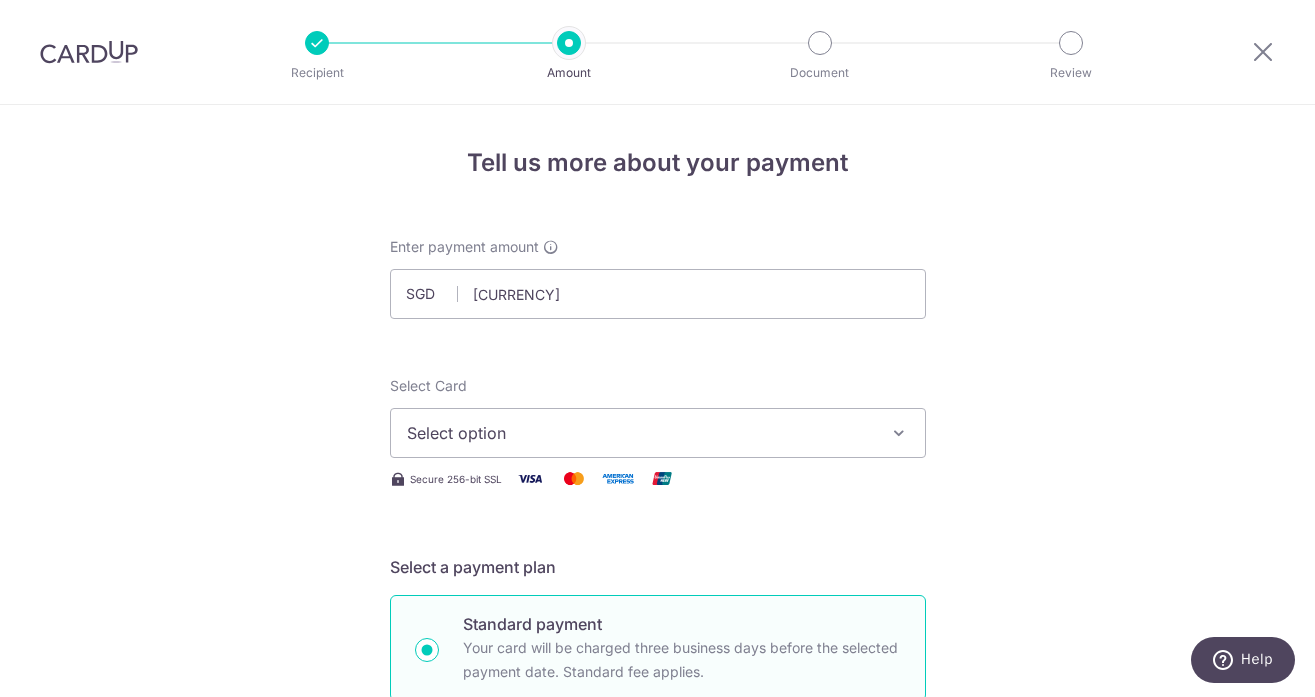 click on "Select option" at bounding box center (658, 433) 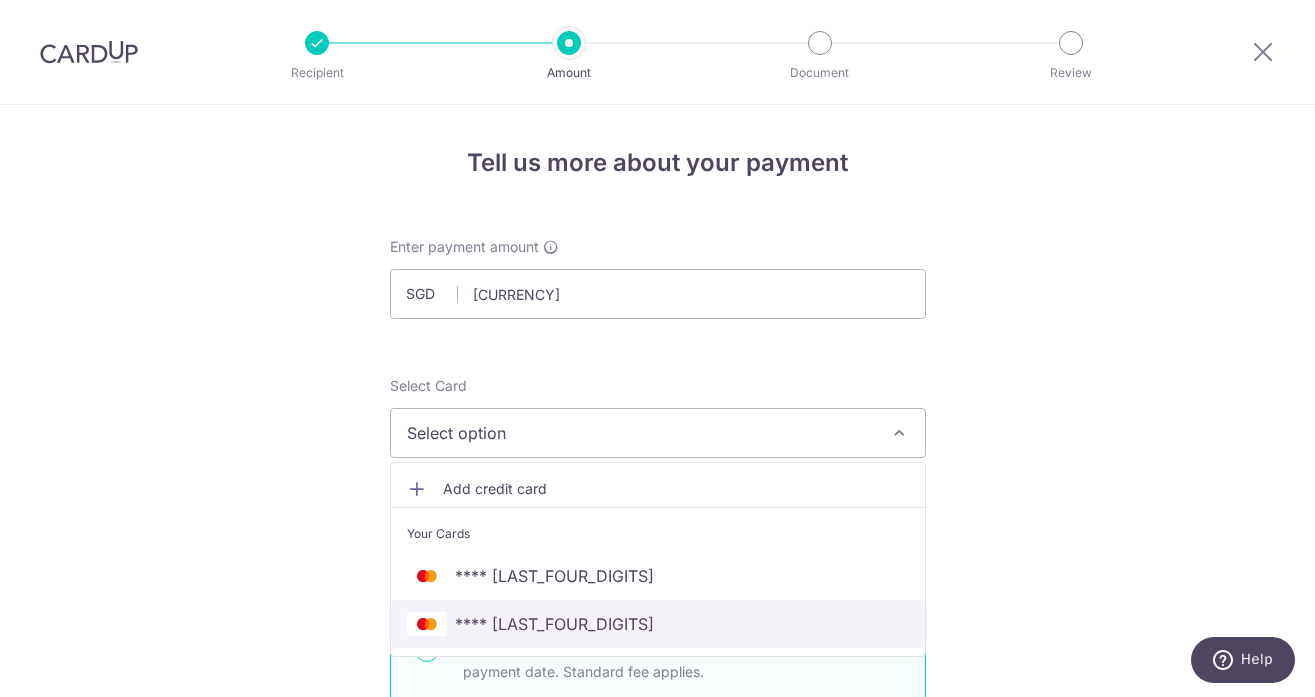 click on "**** 1906" at bounding box center (658, 624) 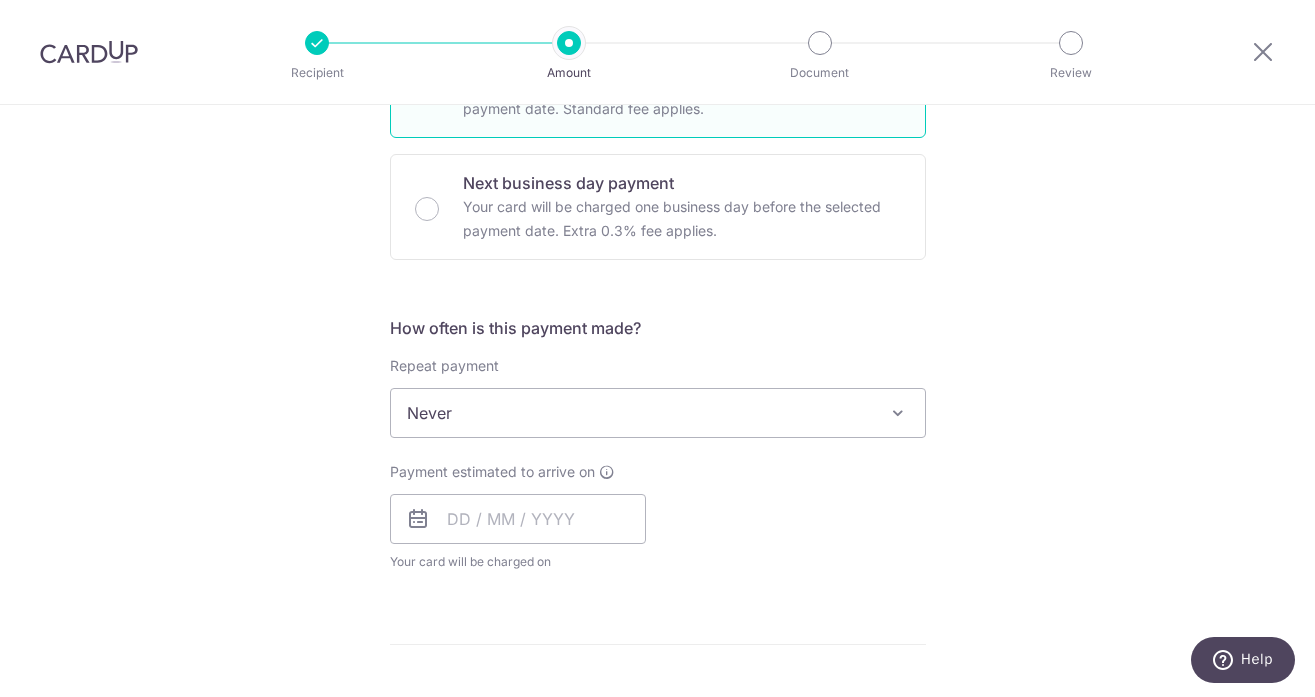 scroll, scrollTop: 592, scrollLeft: 0, axis: vertical 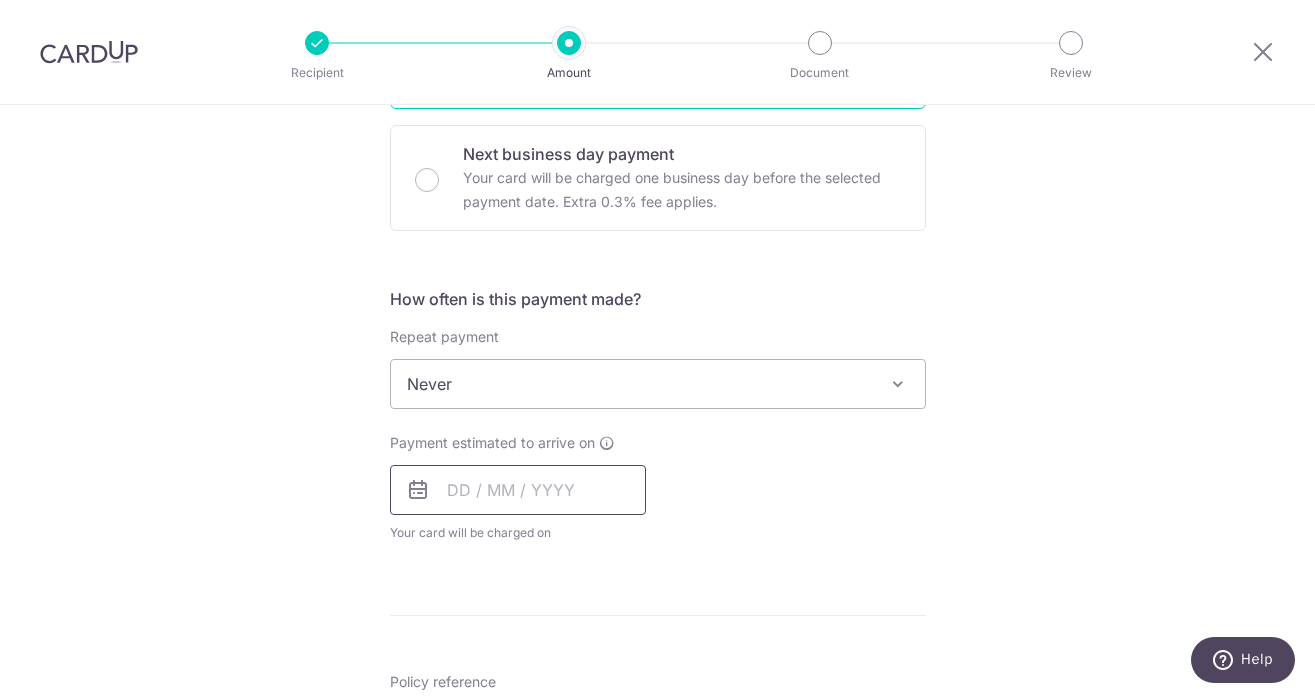 click at bounding box center (518, 490) 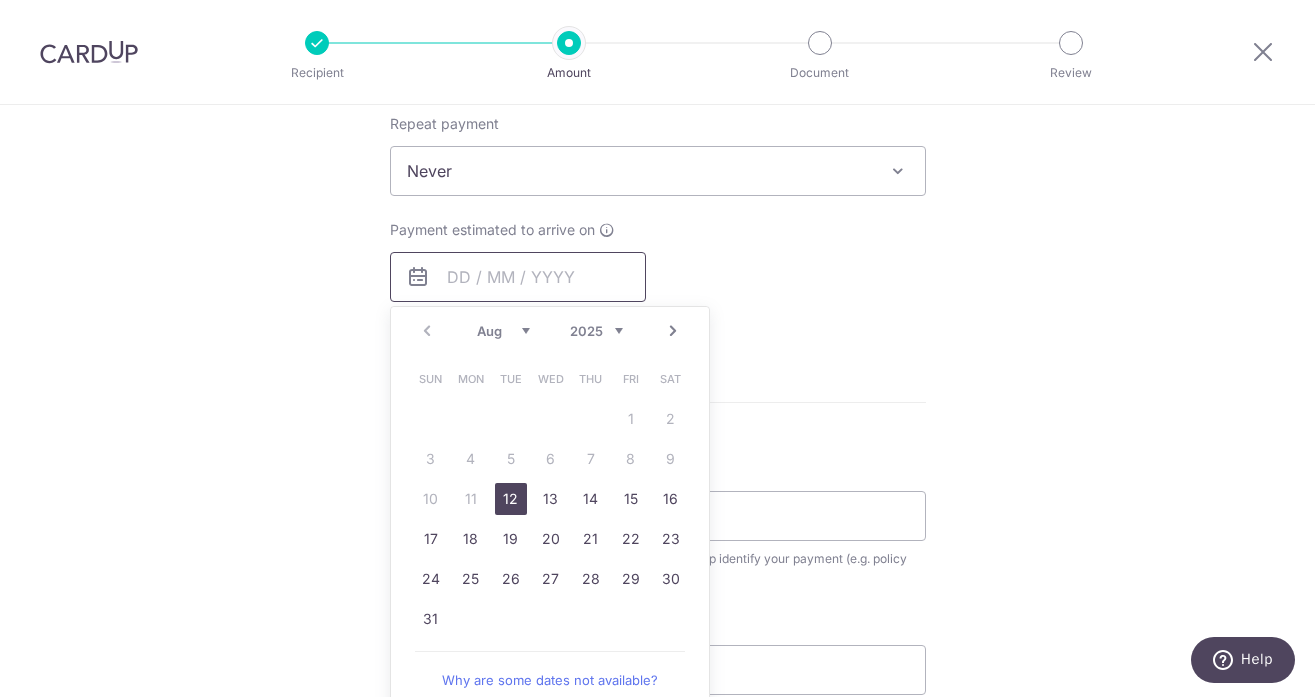 scroll, scrollTop: 806, scrollLeft: 0, axis: vertical 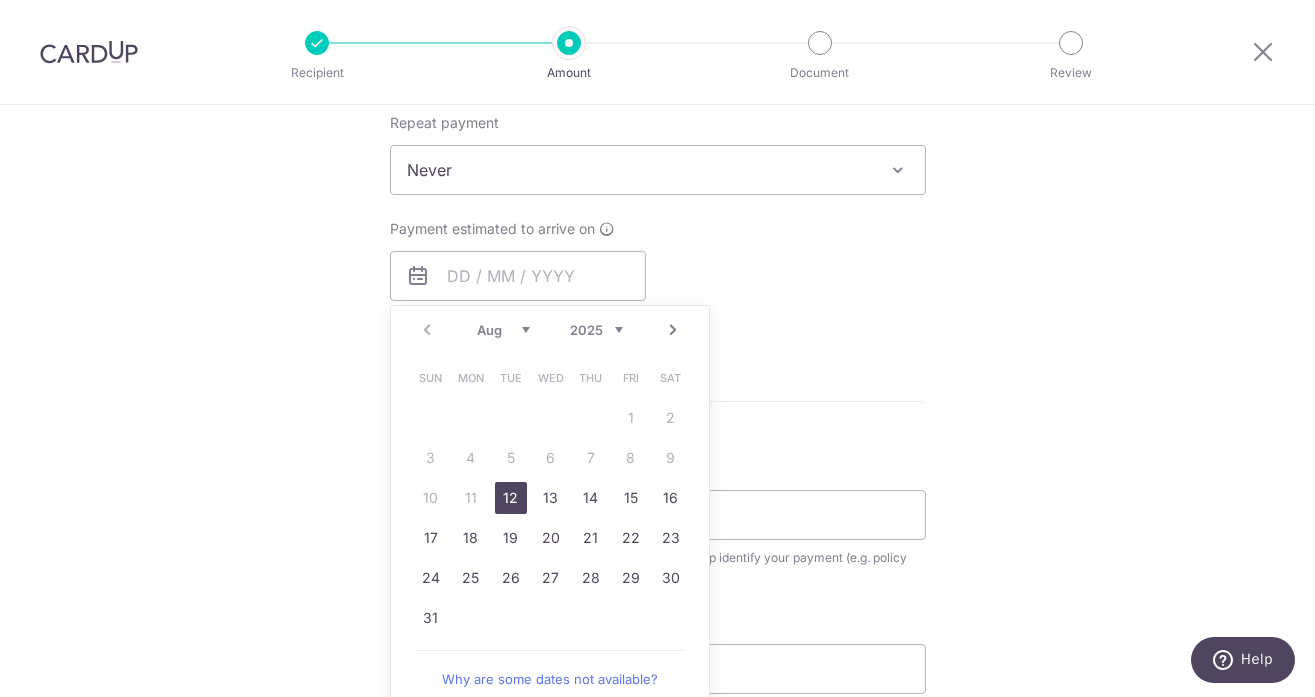 click on "12" at bounding box center [511, 498] 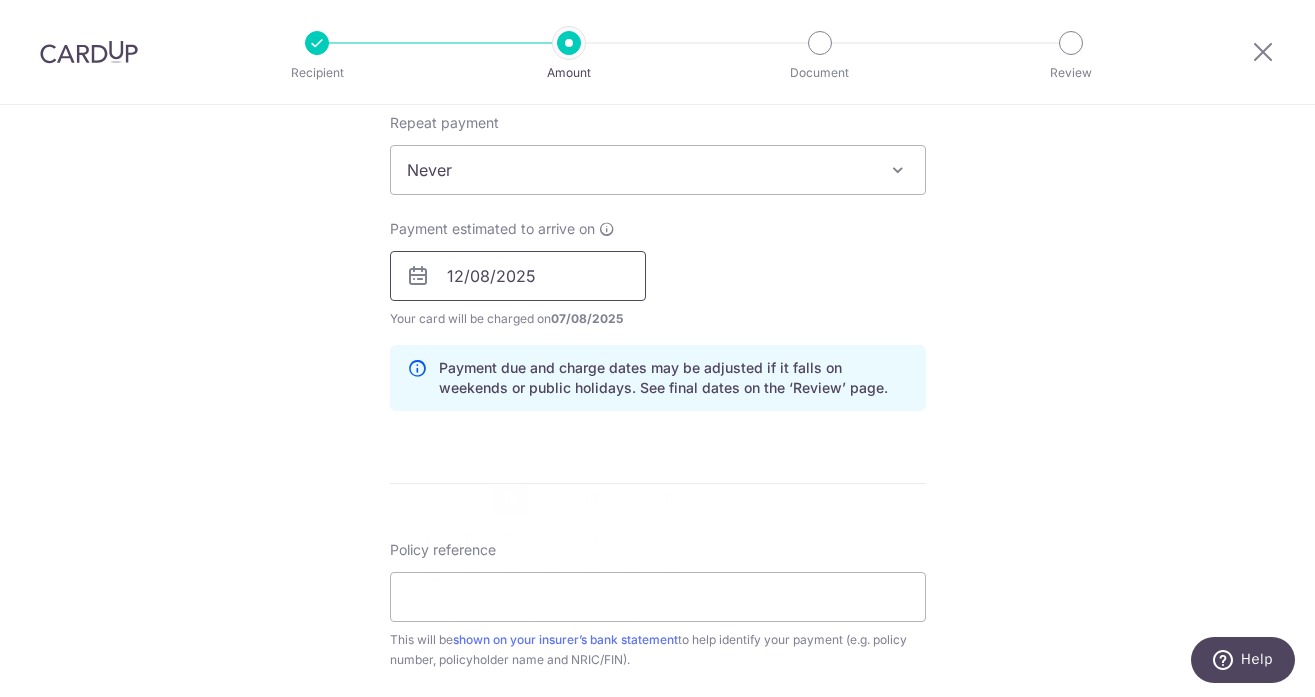 click on "12/08/2025" at bounding box center [518, 276] 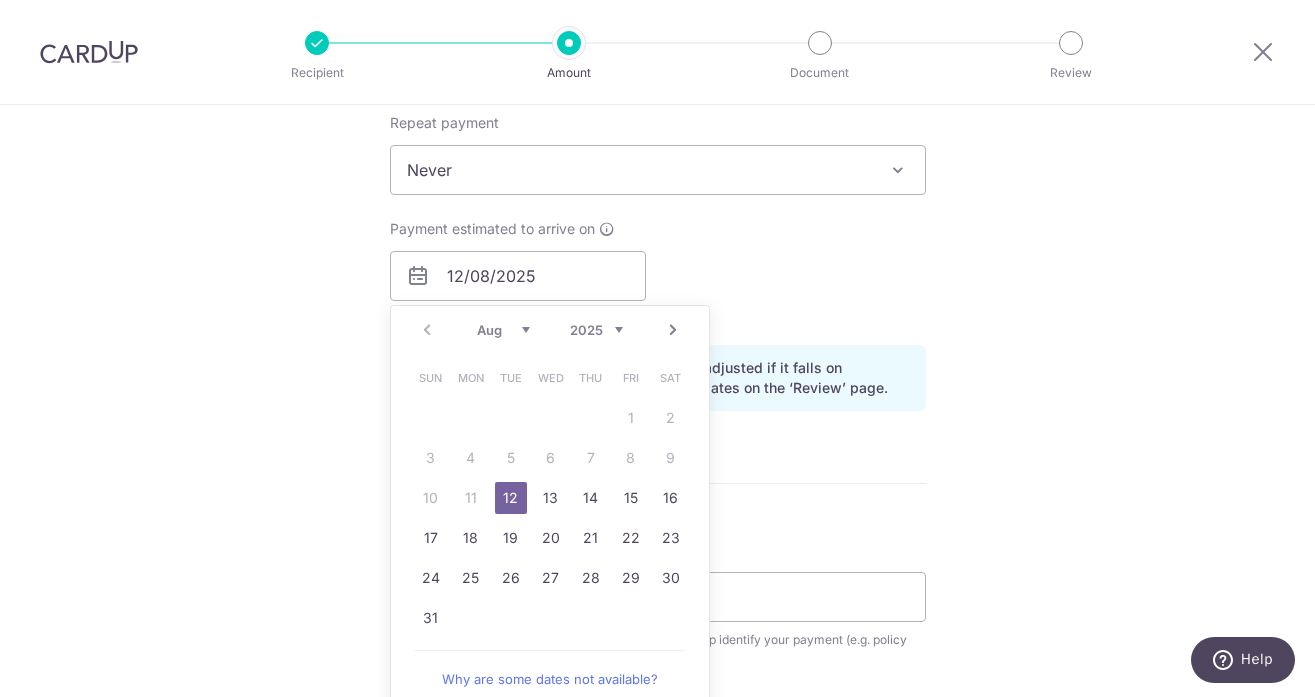 click on "Sun Mon Tue Wed Thu Fri Sat           1 2 3 4 5 6 7 8 9 10 11 12 13 14 15 16 17 18 19 20 21 22 23 24 25 26 27 28 29 30 31" at bounding box center (551, 498) 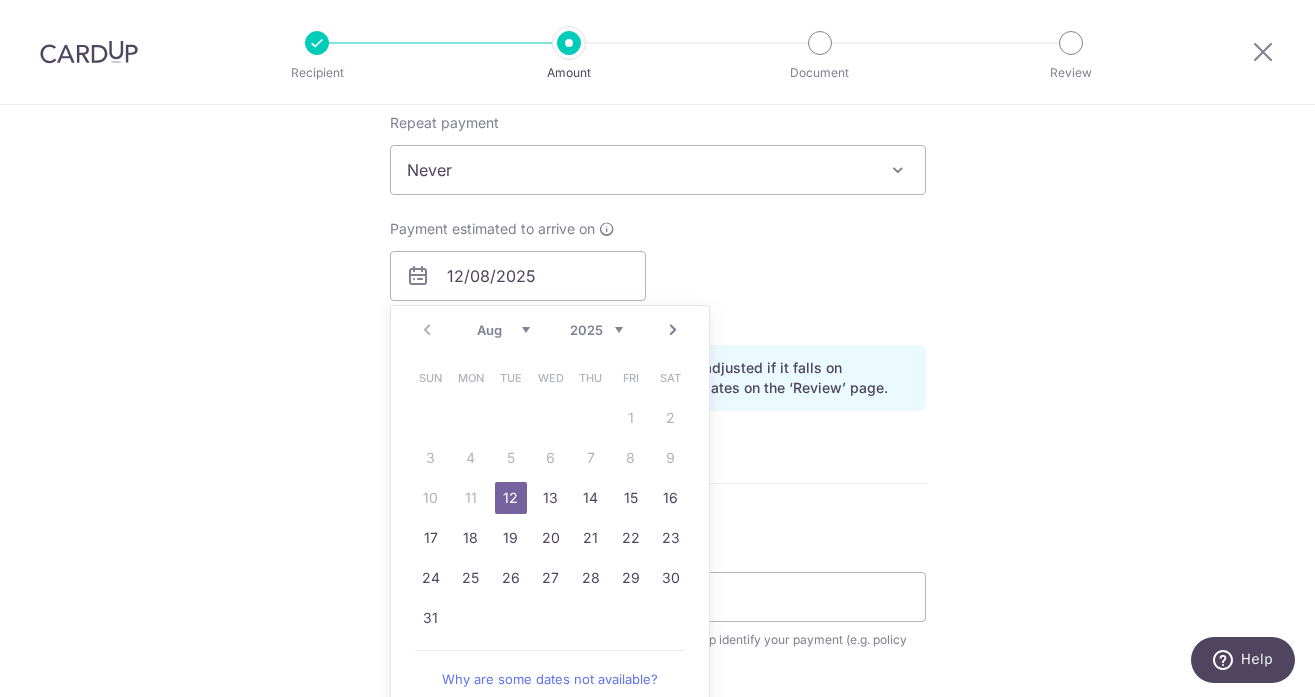 click on "Payment estimated to arrive on
12/08/2025
Prev Next Aug Sep Oct Nov Dec 2025 2026 2027 2028 2029 2030 2031 2032 2033 2034 2035 Sun Mon Tue Wed Thu Fri Sat           1 2 3 4 5 6 7 8 9 10 11 12 13 14 15 16 17 18 19 20 21 22 23 24 25 26 27 28 29 30 31             Why are some dates not available?
Your card will be charged on  07/08/2025  for the first payment
* If your payment is funded by  9:00am SGT on Thursday 07/08/2025
08/08/2025
No. of Payments" at bounding box center (658, 274) 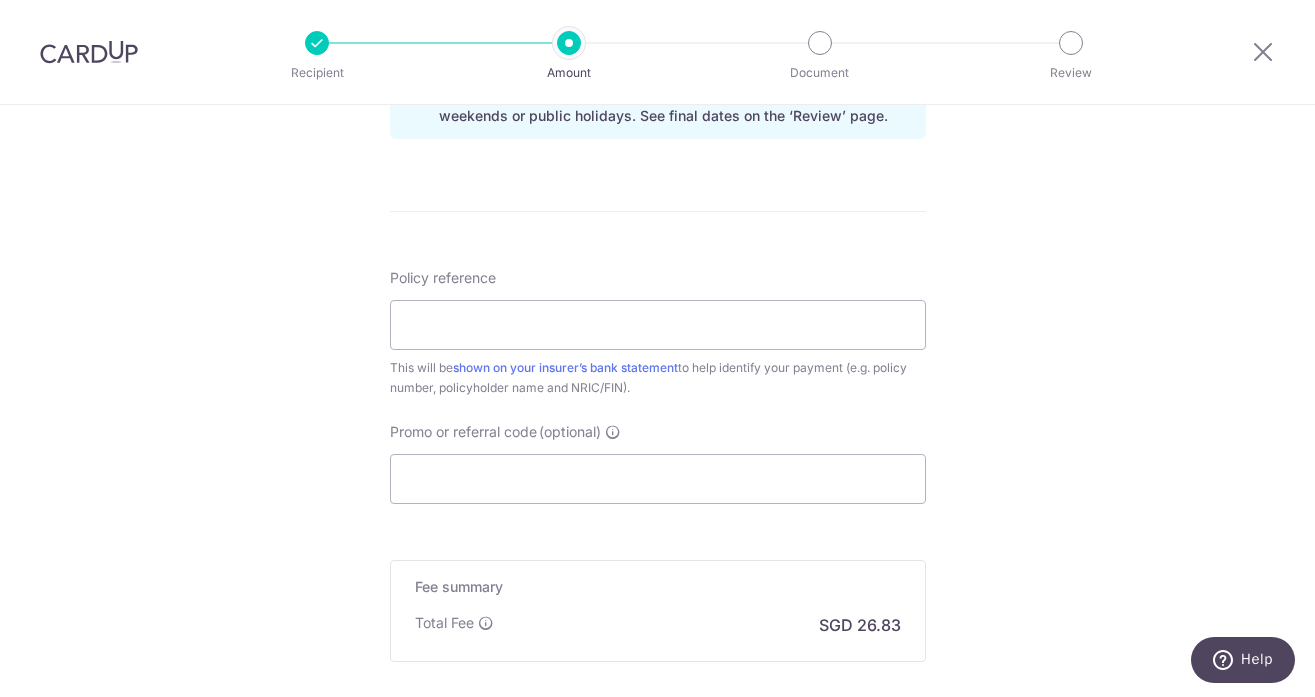 scroll, scrollTop: 1076, scrollLeft: 0, axis: vertical 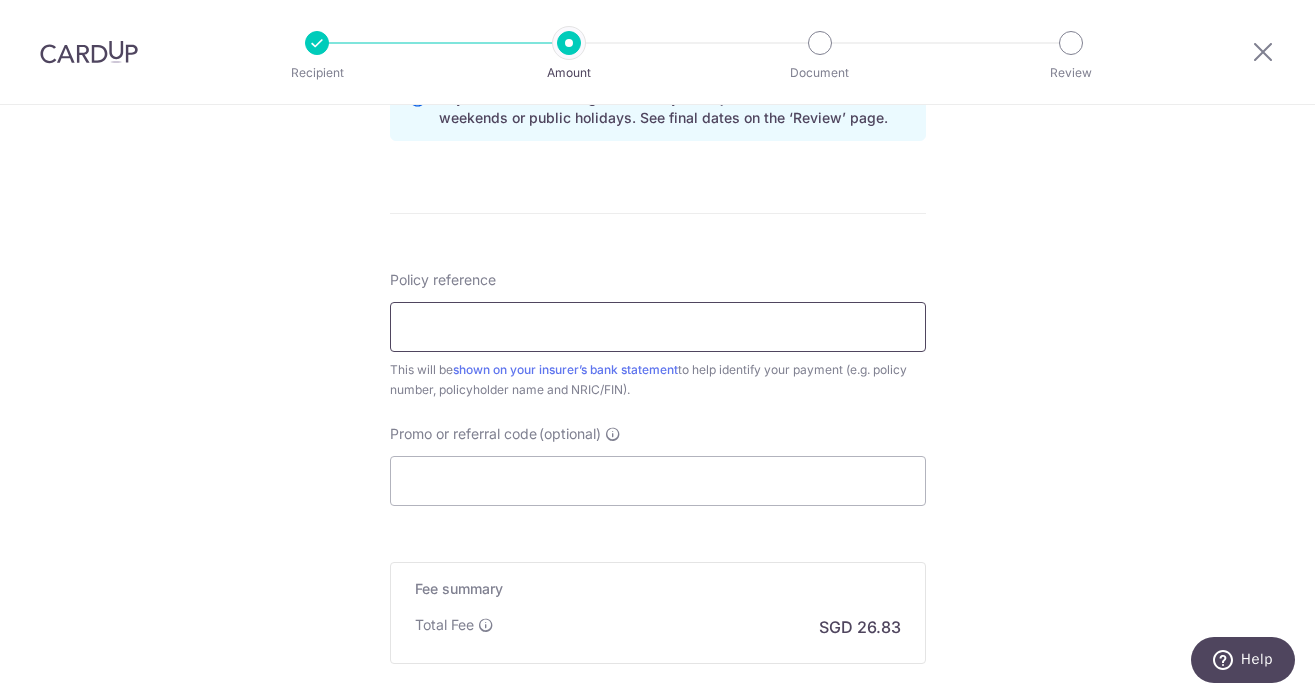 click on "Policy reference" at bounding box center [658, 327] 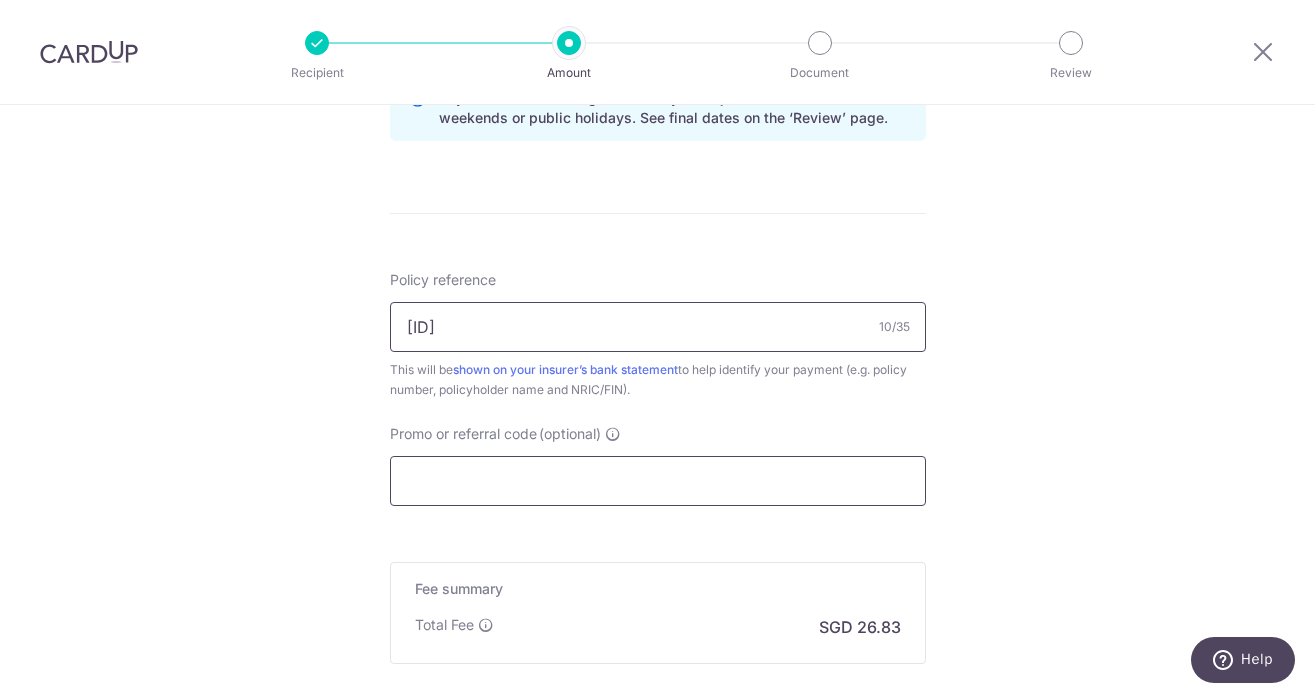 type on "E231848073" 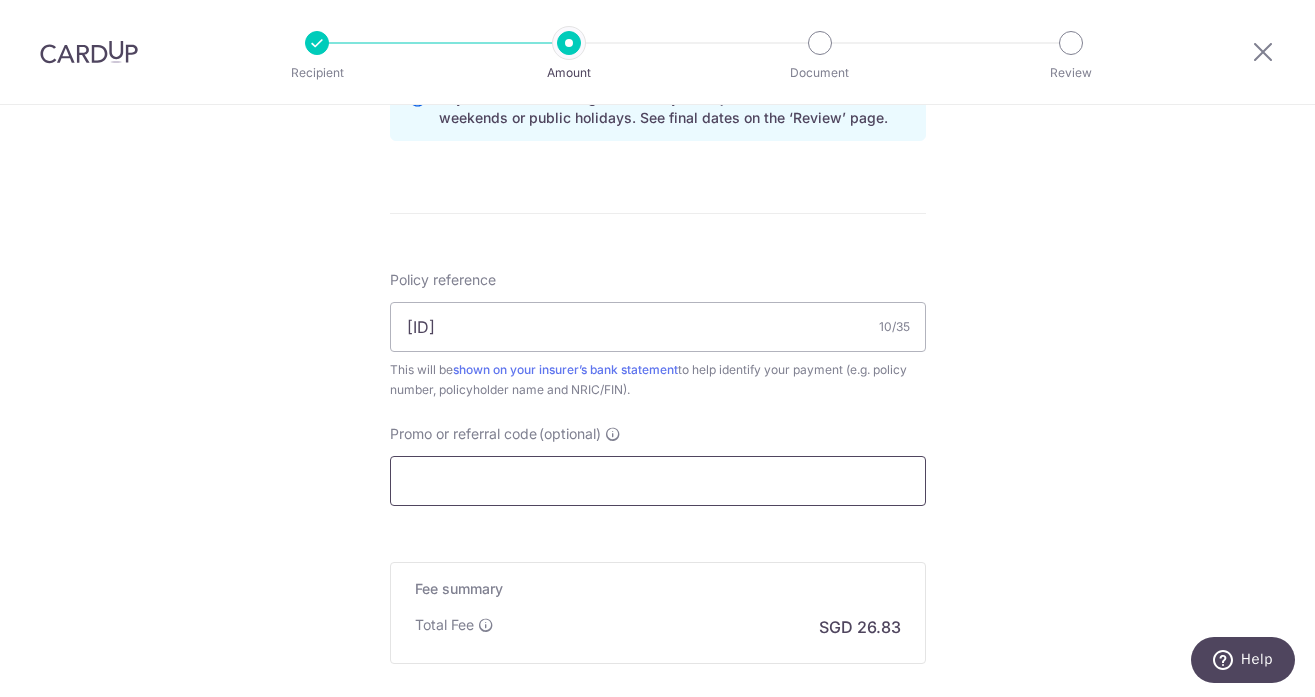 click on "Promo or referral code
(optional)" at bounding box center (658, 481) 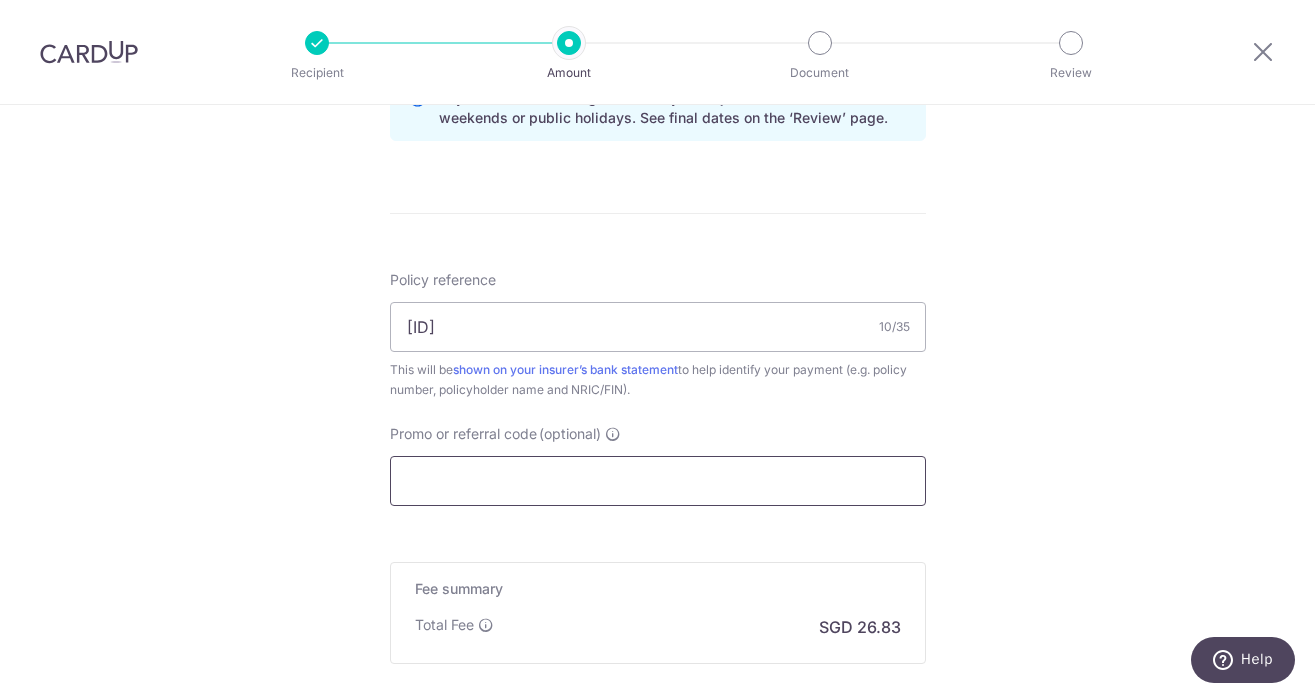 paste on "GET225" 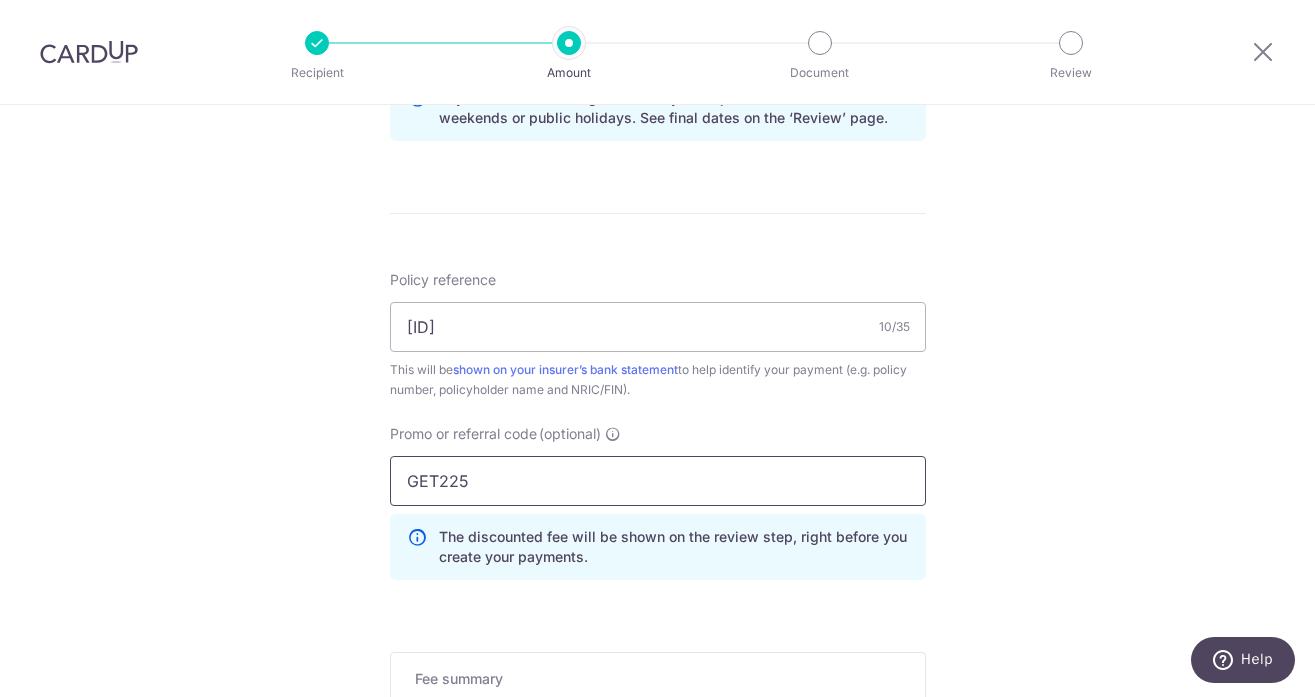 type on "GET225" 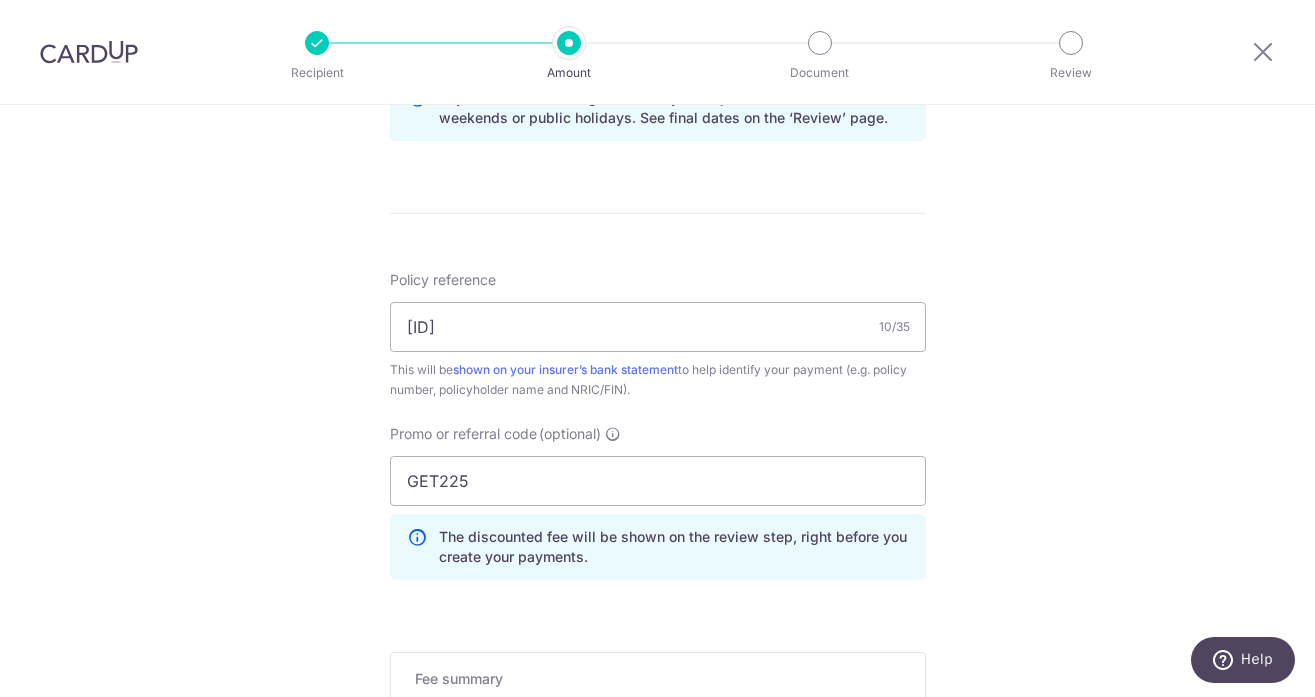 click on "Tell us more about your payment
Enter payment amount
SGD
1,031.92
1031.92
Select Card
**** 1906
Add credit card
Your Cards
**** 0694
**** 1906
Secure 256-bit SSL
Text
New card details
Card
Secure 256-bit SSL" at bounding box center [657, 19] 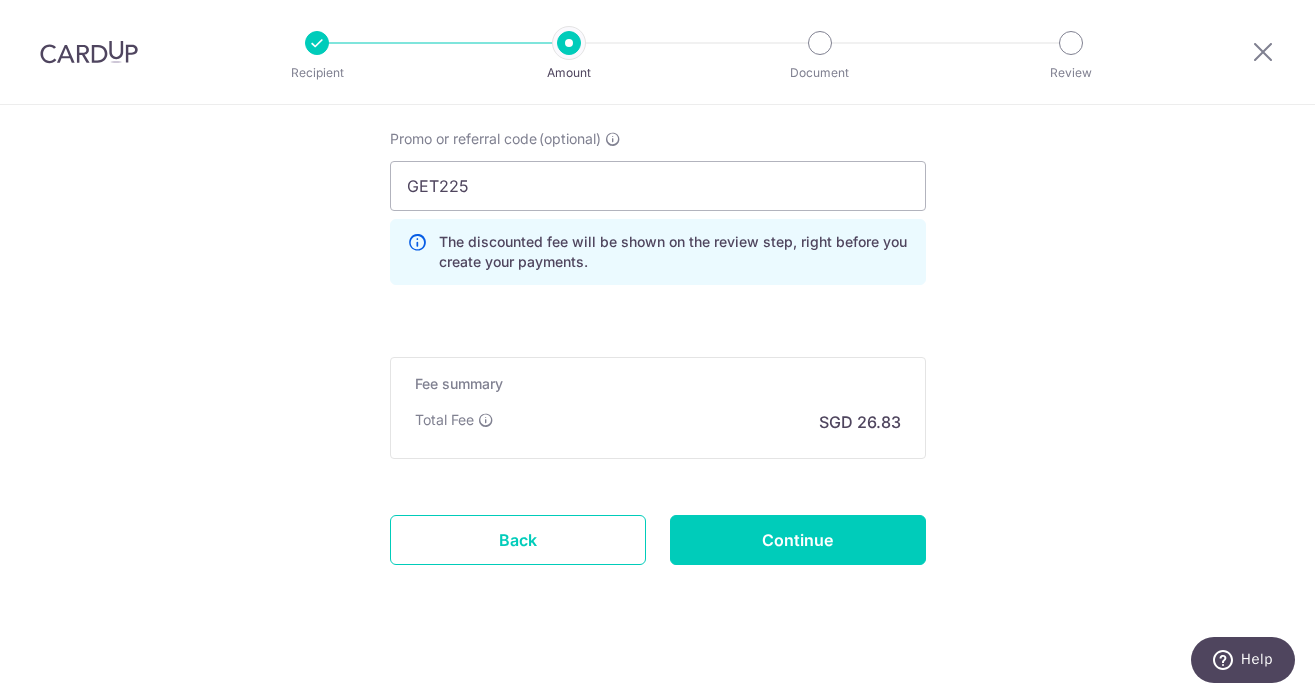 scroll, scrollTop: 1376, scrollLeft: 0, axis: vertical 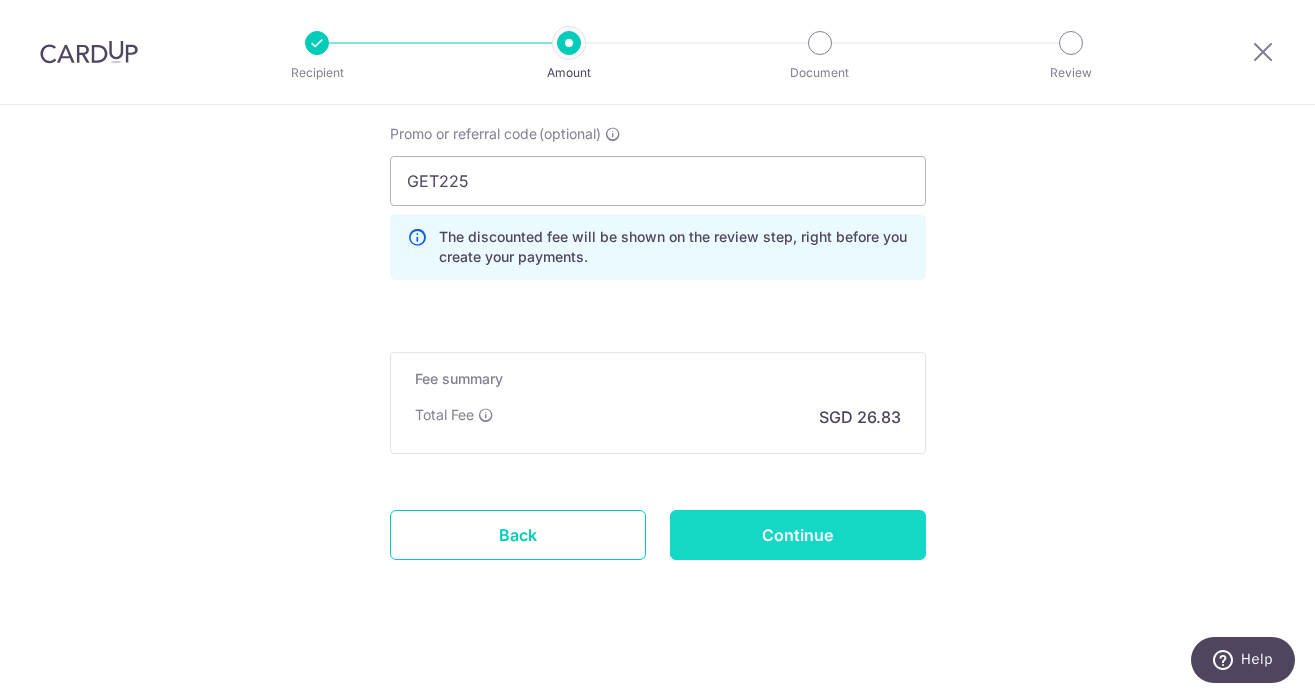 click on "Continue" at bounding box center [798, 535] 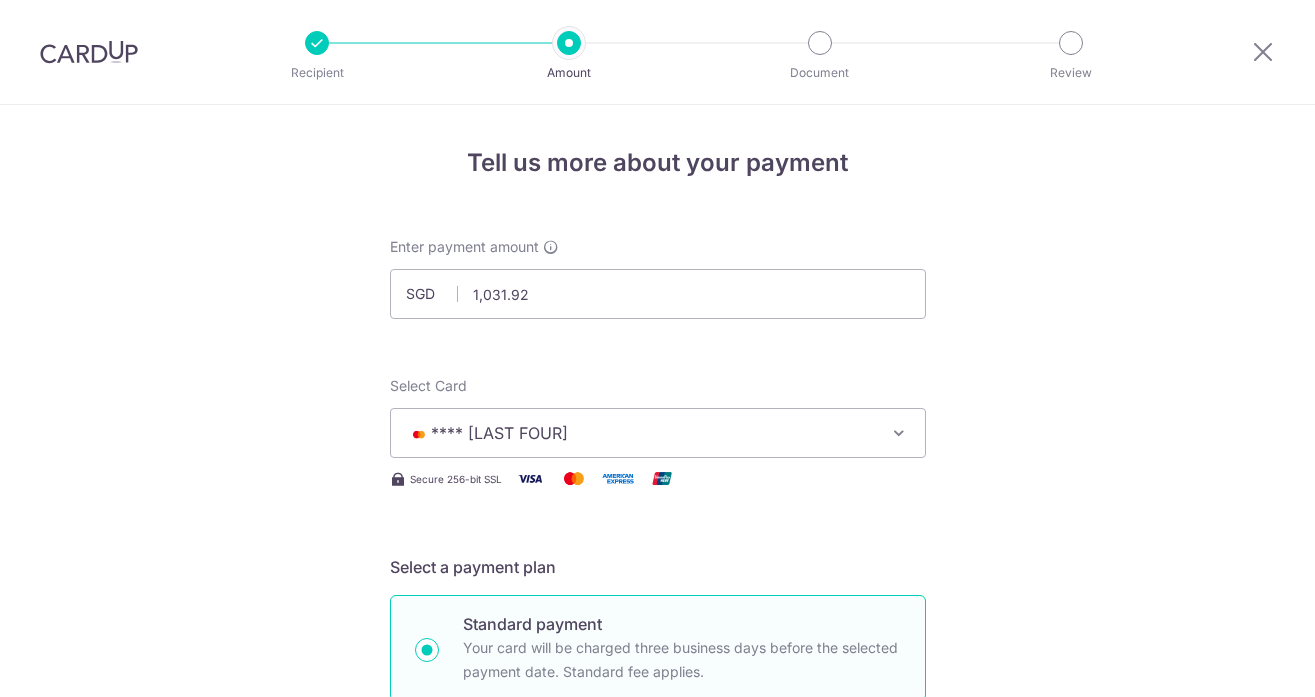 scroll, scrollTop: 0, scrollLeft: 0, axis: both 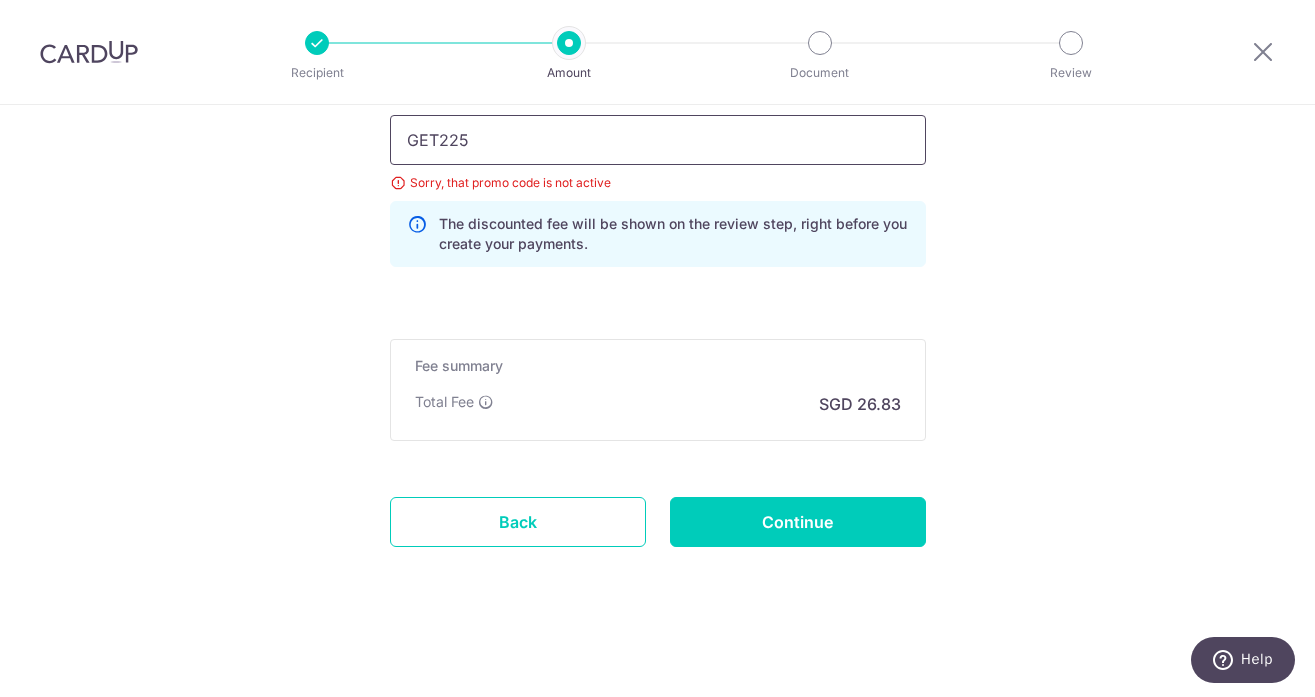 click on "GET225" at bounding box center [658, 140] 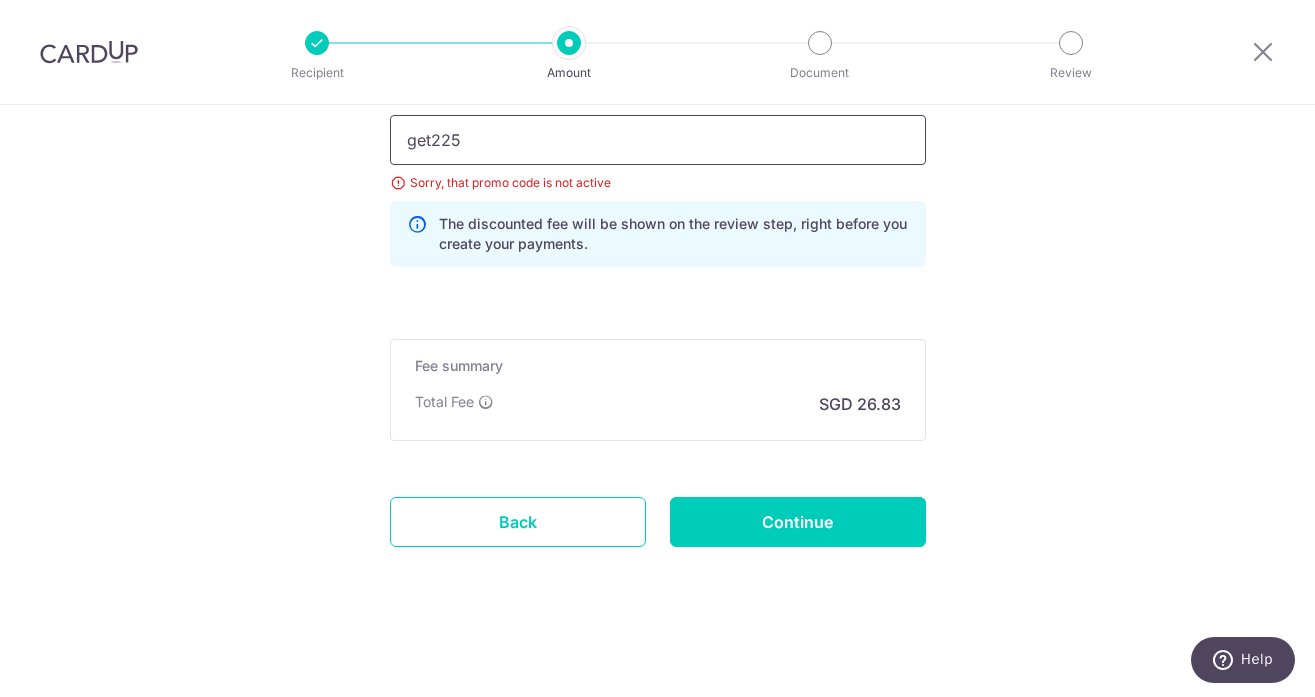 drag, startPoint x: 431, startPoint y: 141, endPoint x: 336, endPoint y: 145, distance: 95.084175 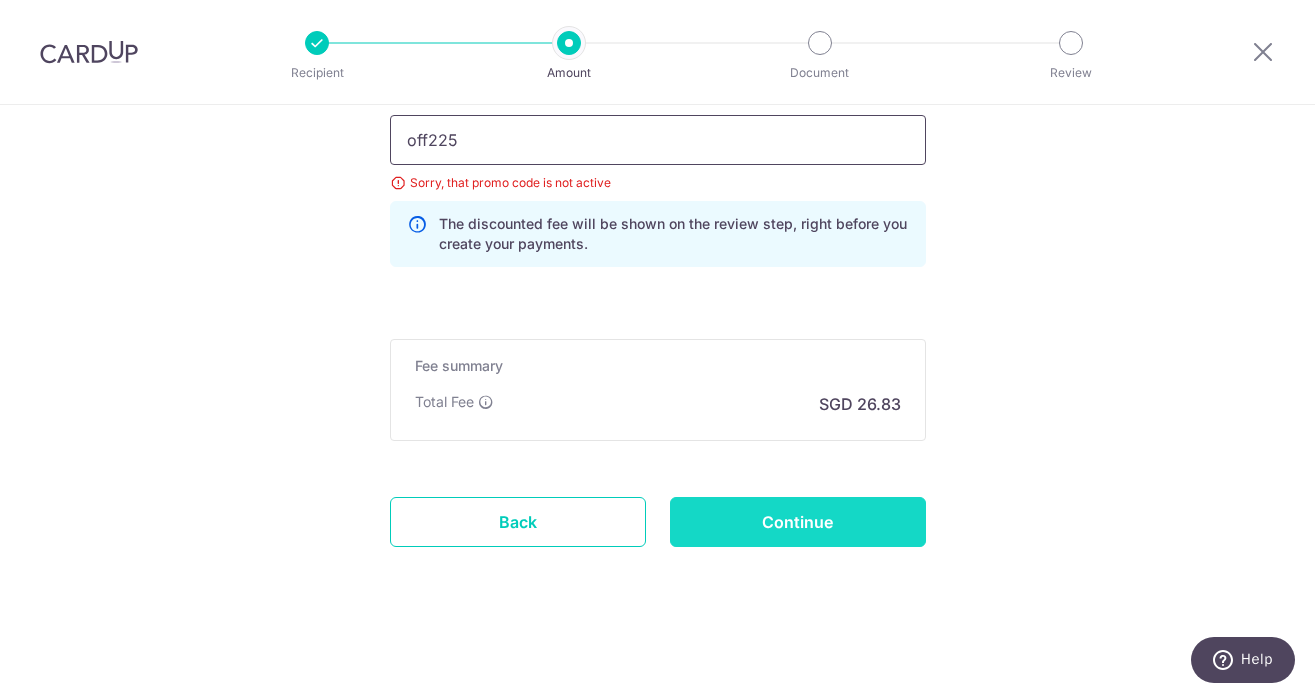 type on "off225" 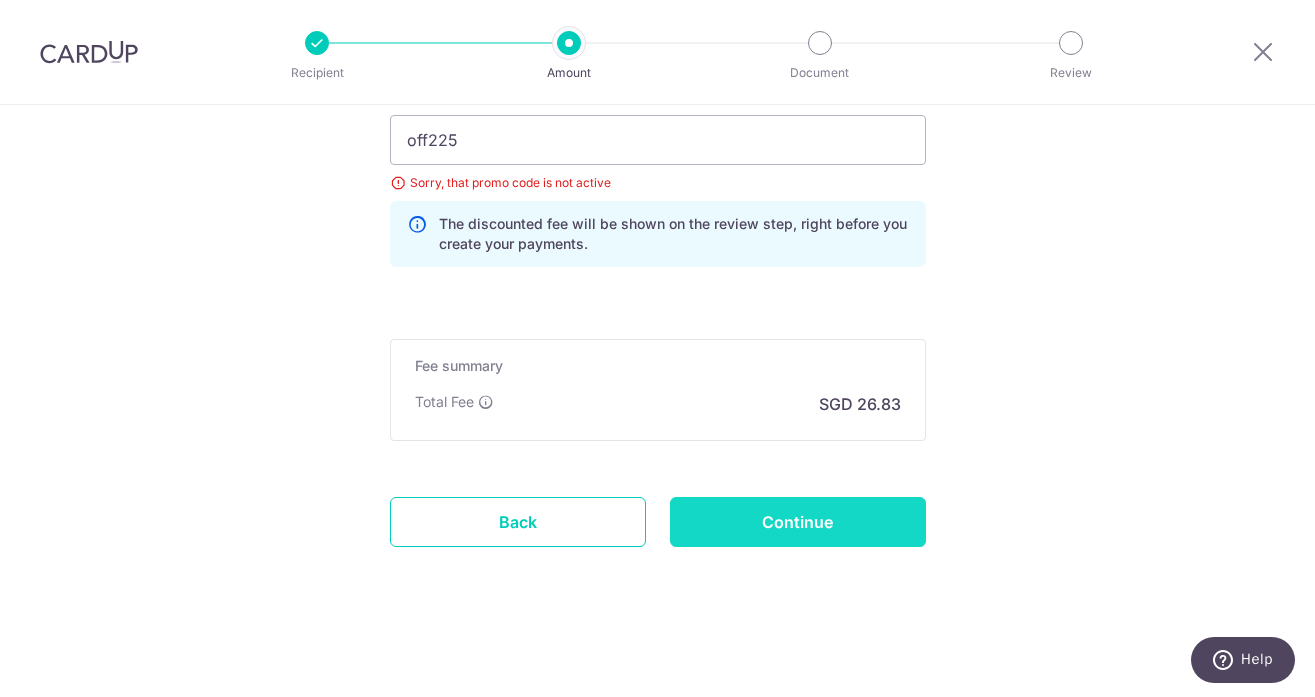 click on "Continue" at bounding box center (798, 522) 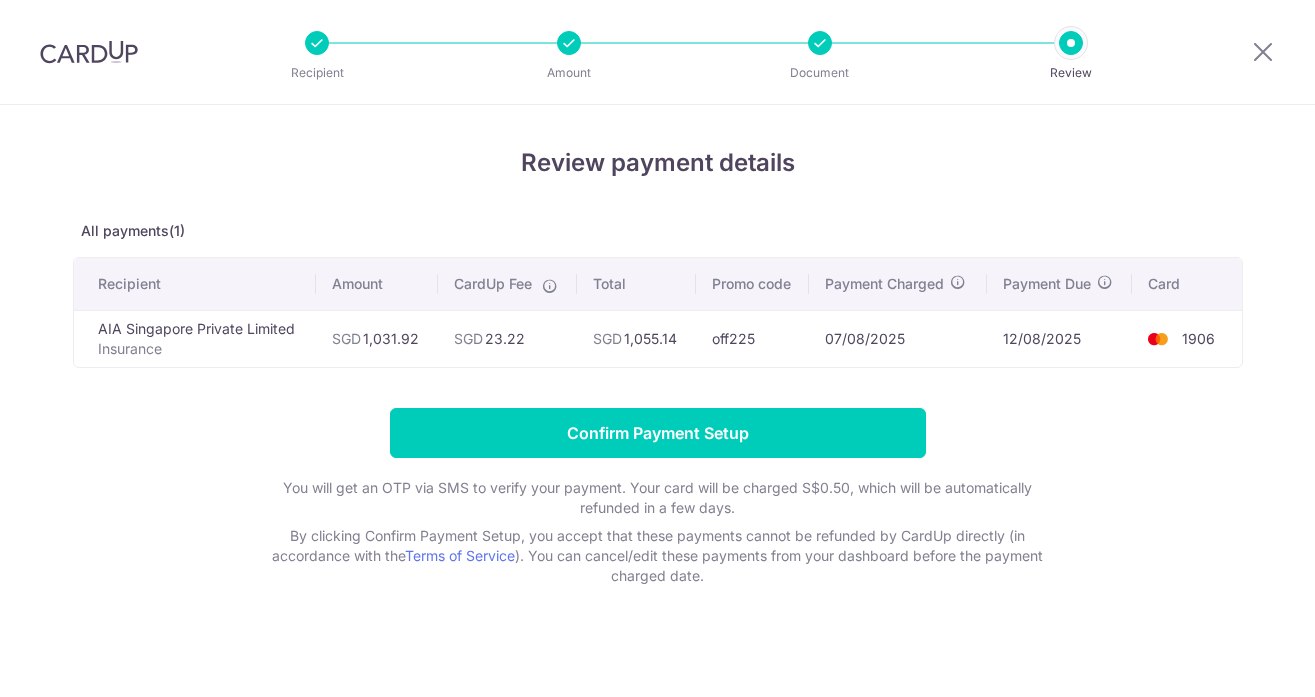 scroll, scrollTop: 0, scrollLeft: 0, axis: both 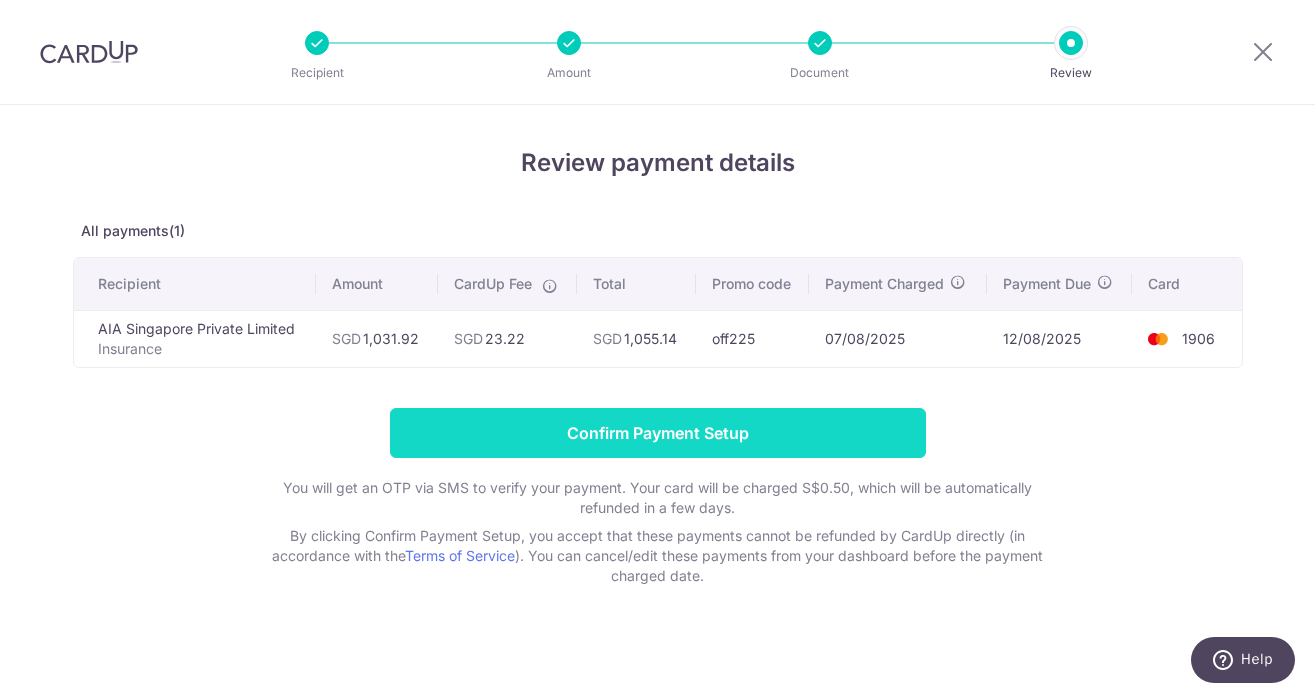 click on "Confirm Payment Setup" at bounding box center (658, 433) 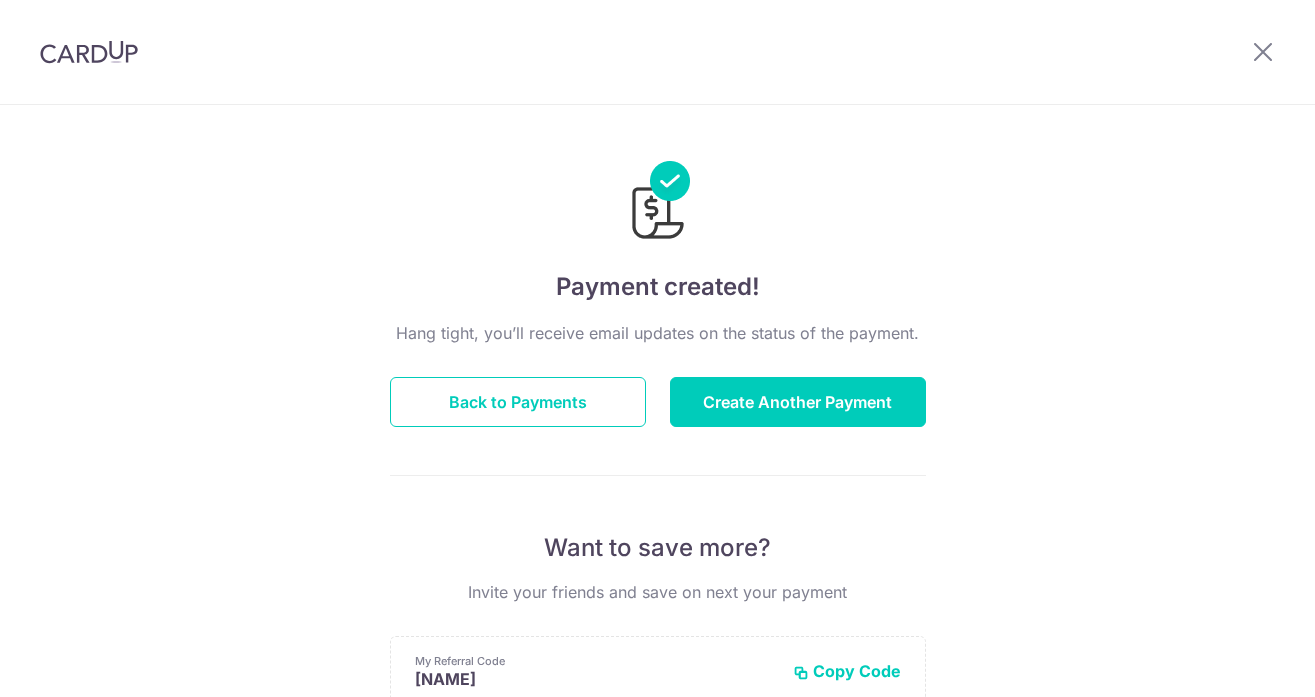 scroll, scrollTop: 0, scrollLeft: 0, axis: both 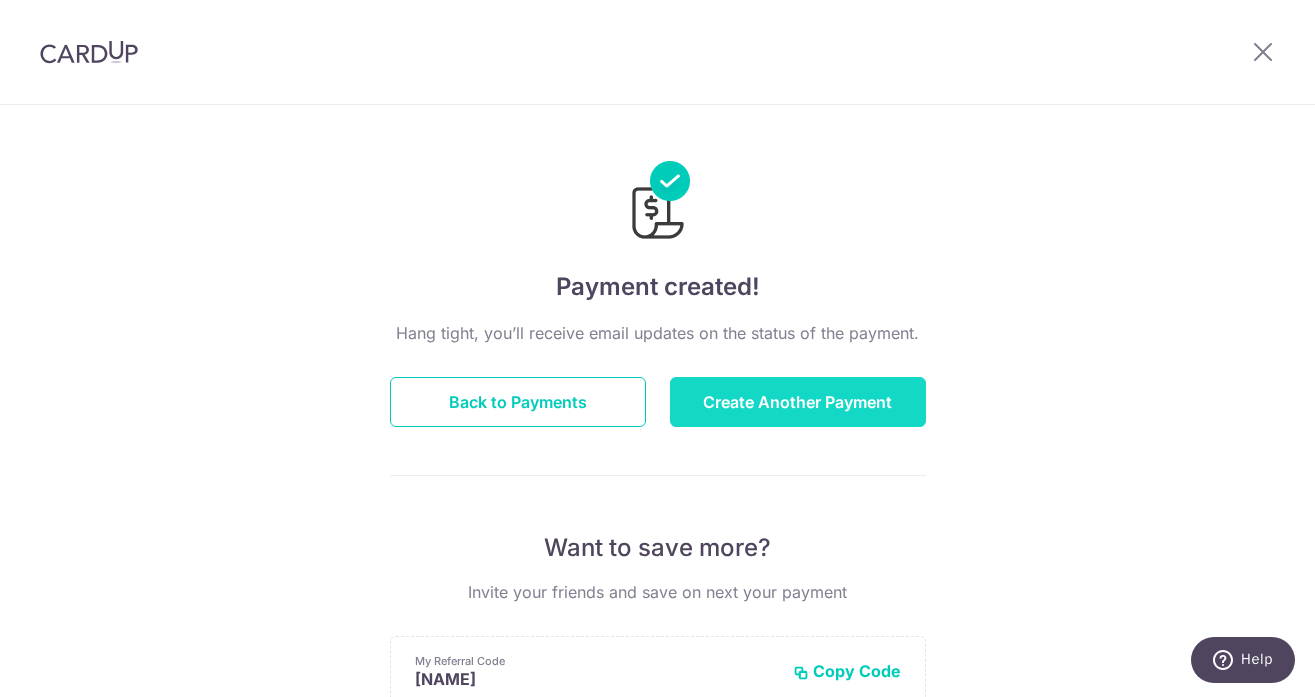 click on "Create Another Payment" at bounding box center (798, 402) 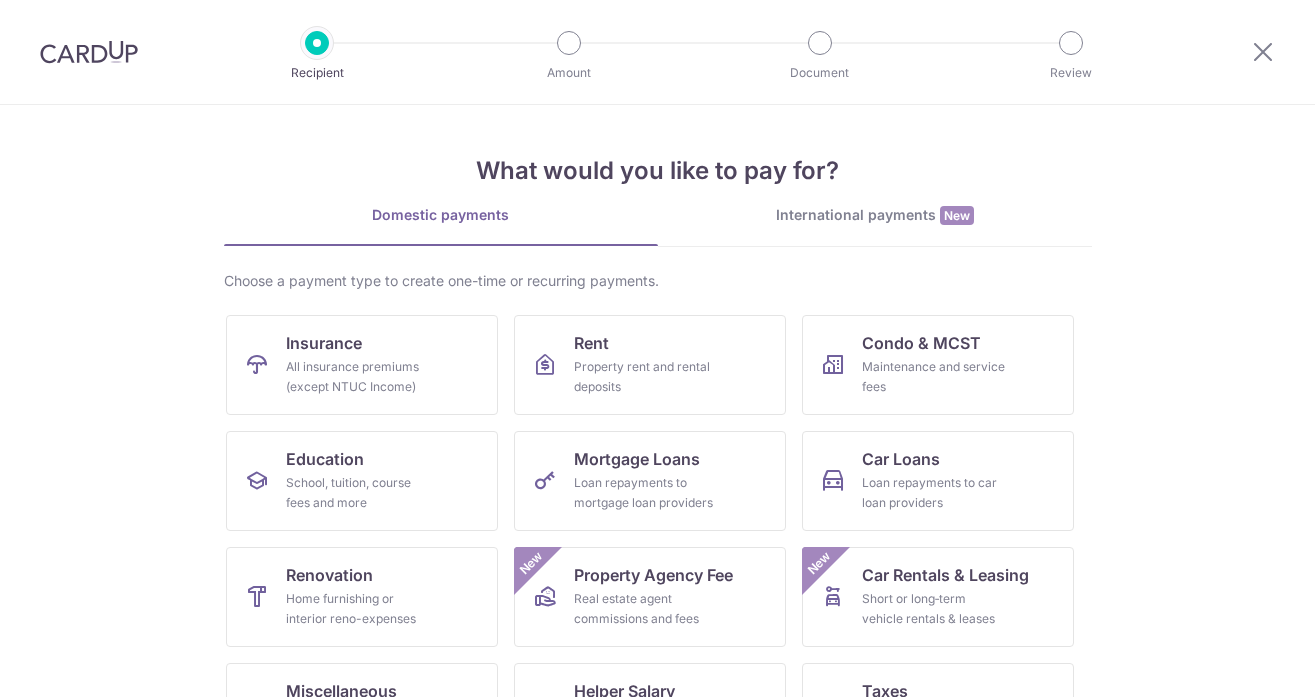 scroll, scrollTop: 0, scrollLeft: 0, axis: both 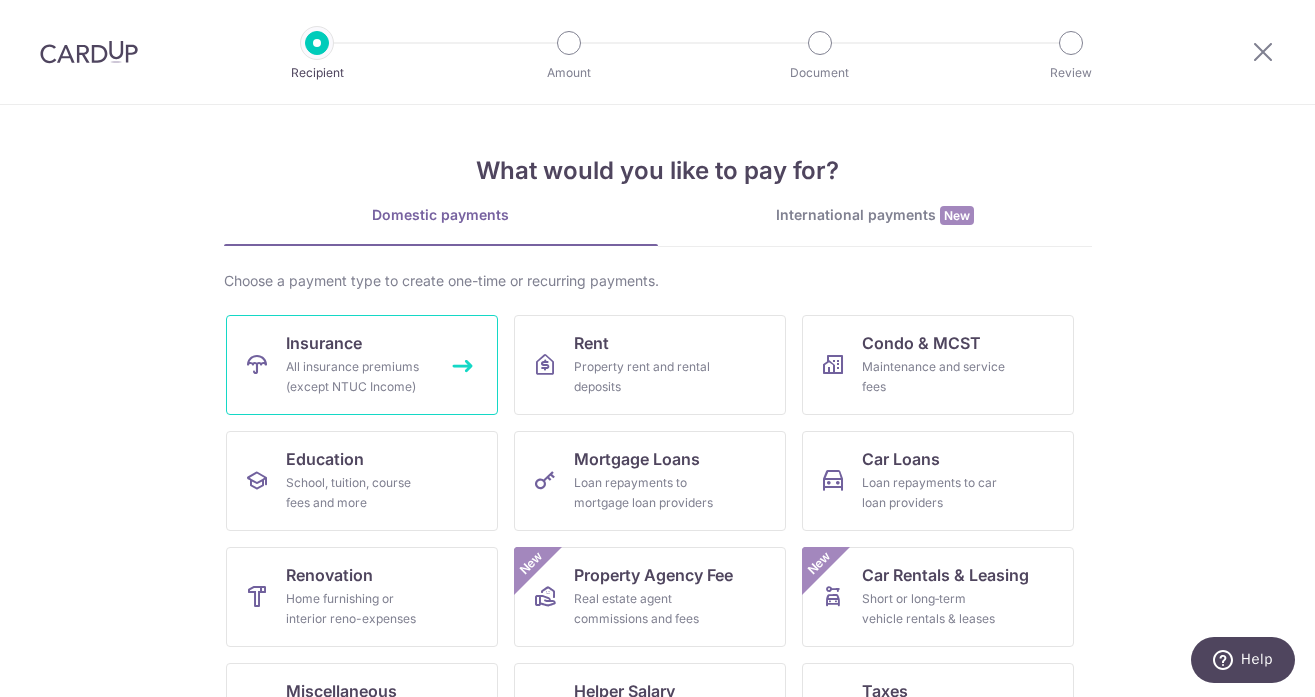 click on "Insurance" at bounding box center (324, 343) 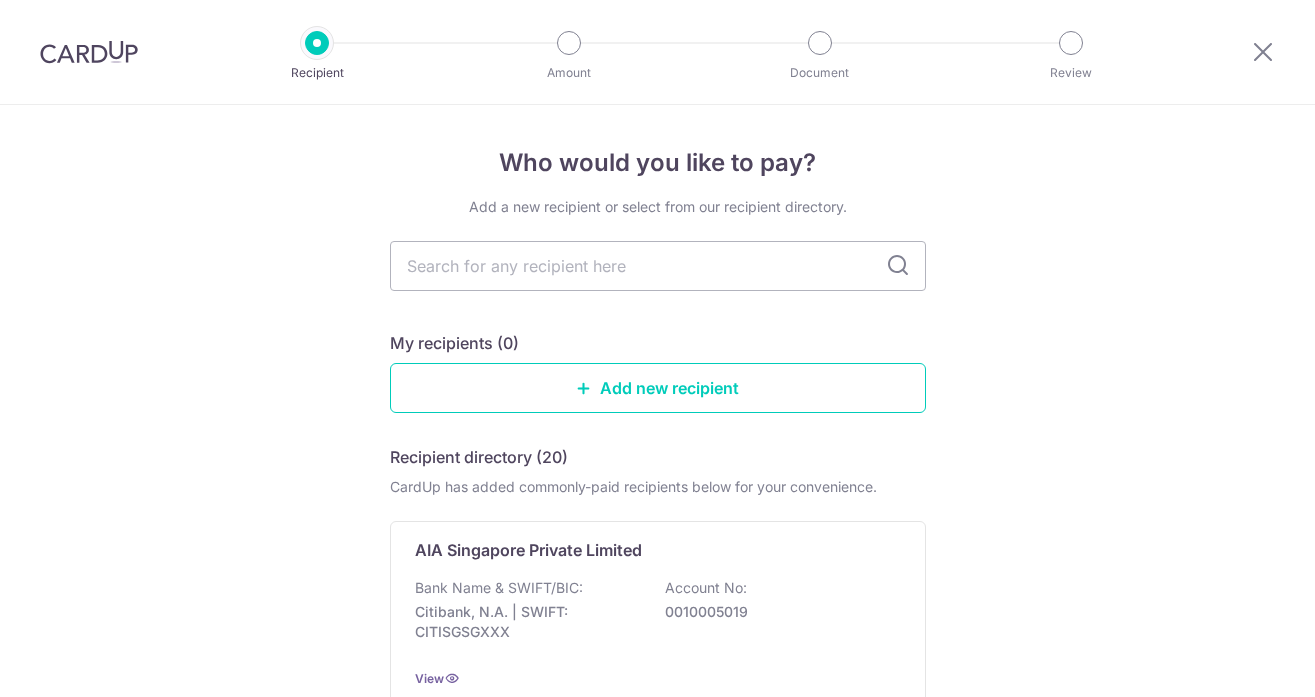 scroll, scrollTop: 0, scrollLeft: 0, axis: both 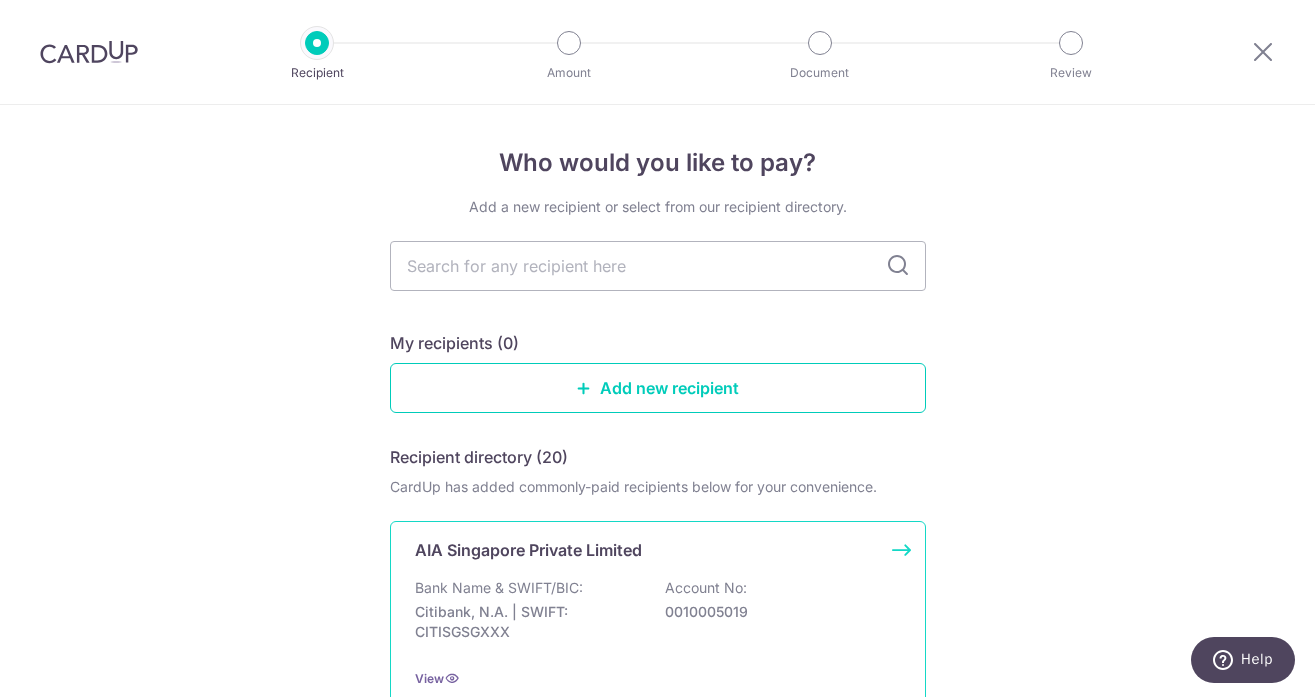 click on "AIA Singapore Private Limited" at bounding box center [528, 550] 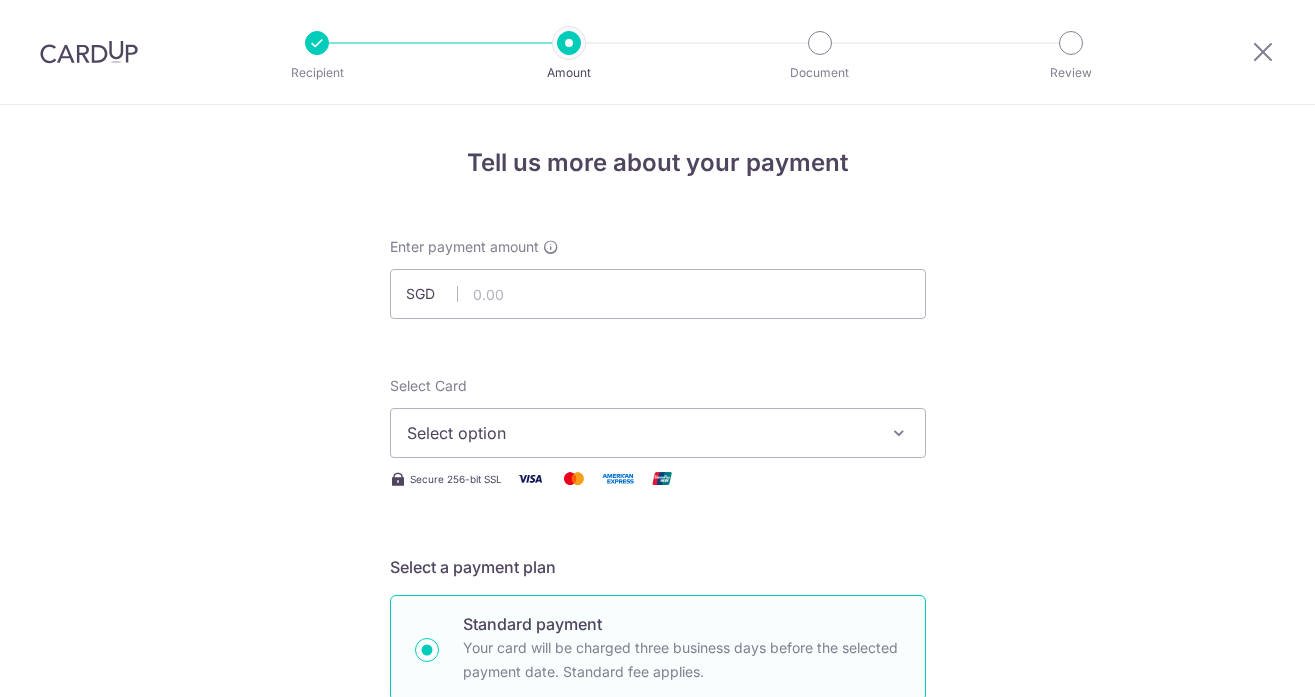 scroll, scrollTop: 0, scrollLeft: 0, axis: both 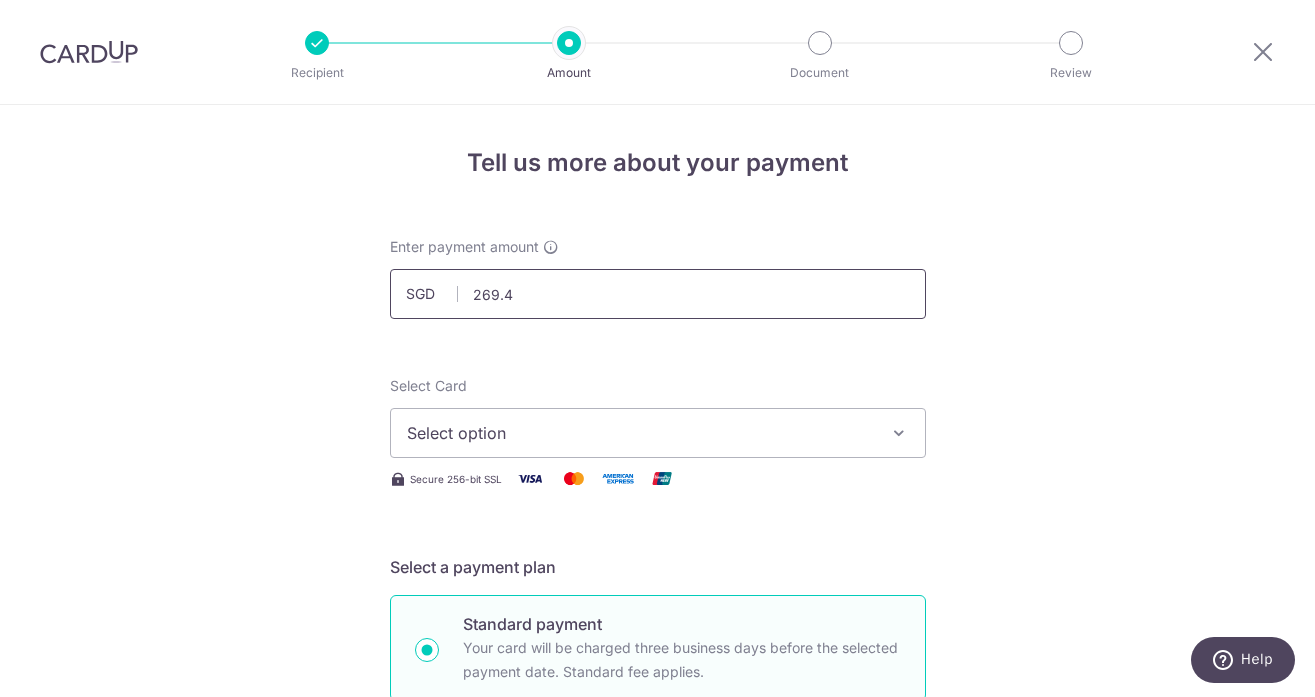 type on "269.43" 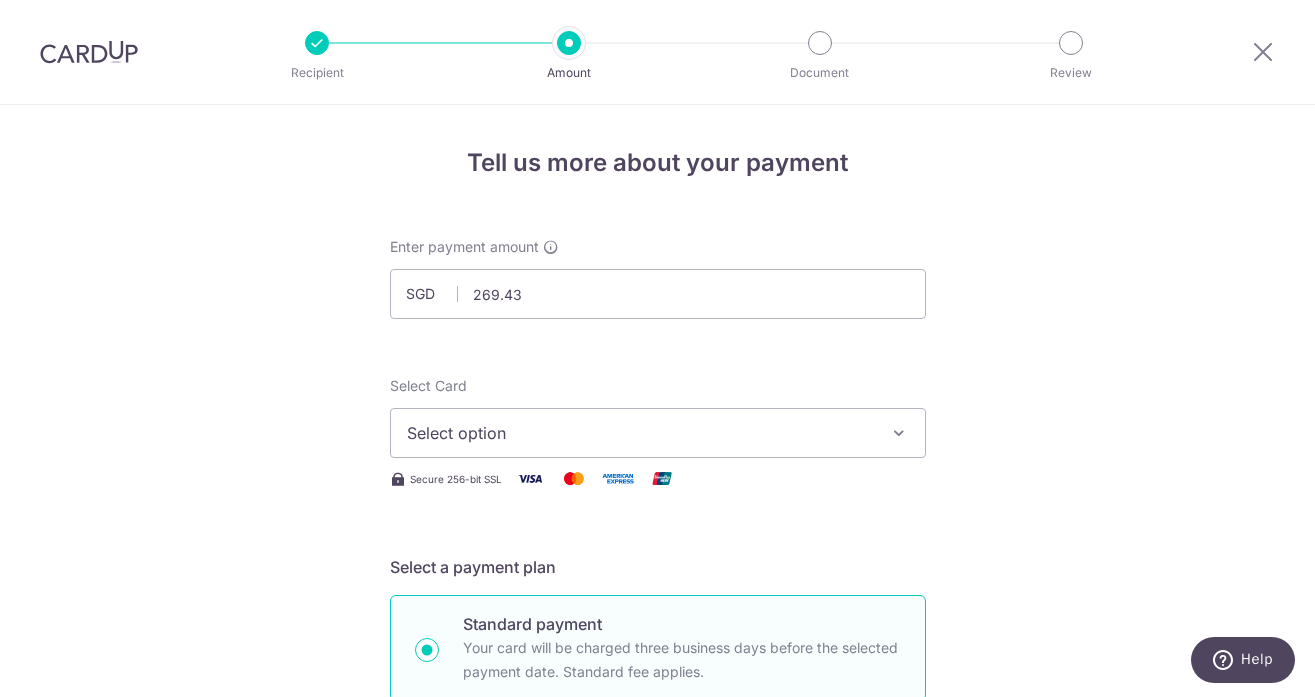 click on "Select option" at bounding box center (640, 433) 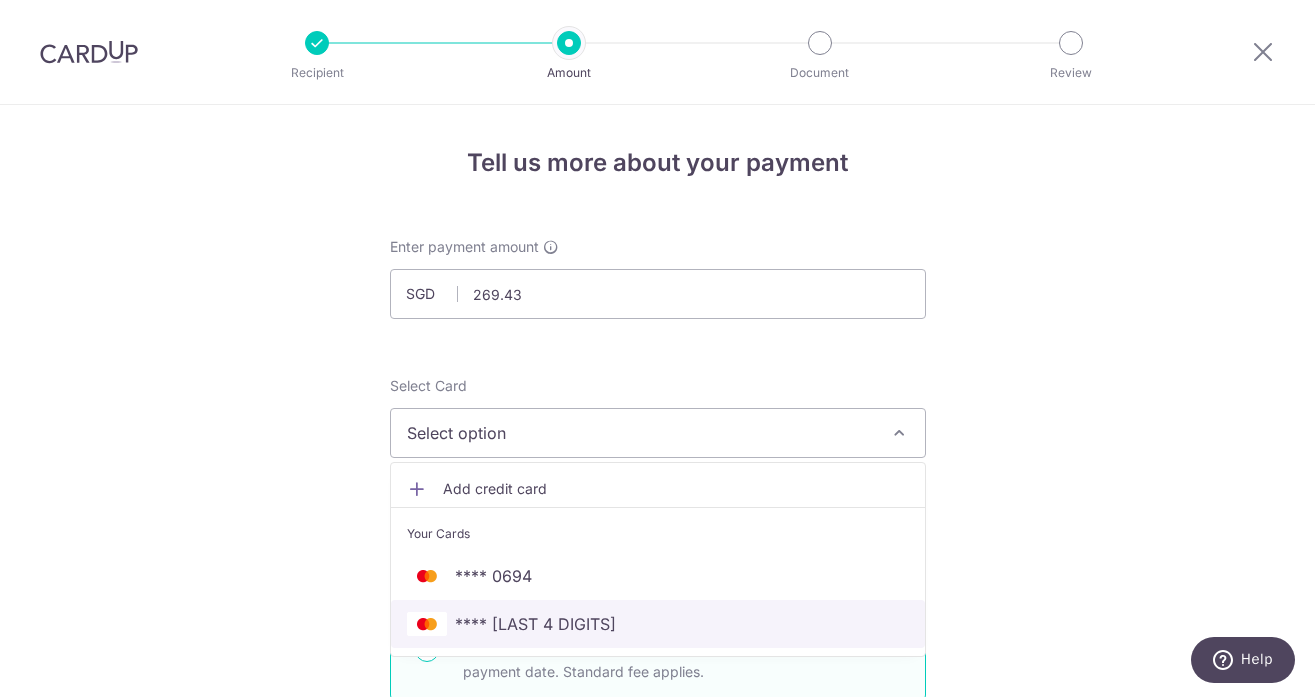 click on "**** 1906" at bounding box center [658, 624] 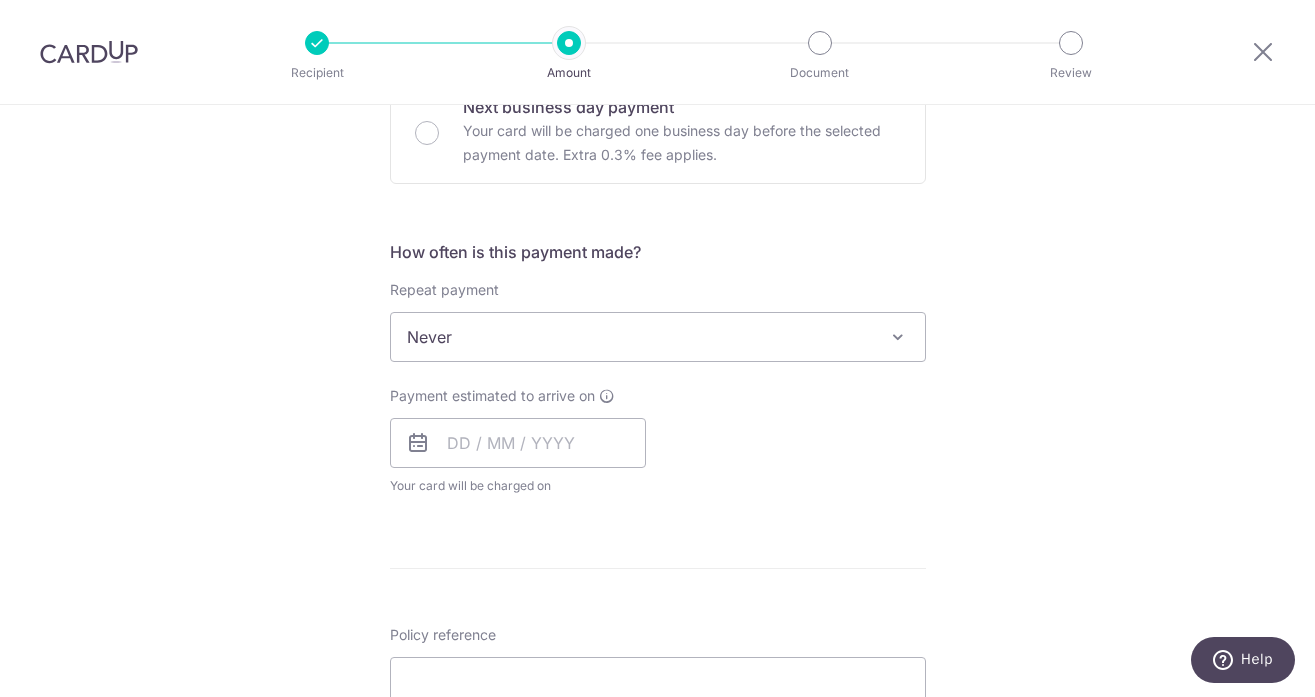 scroll, scrollTop: 679, scrollLeft: 0, axis: vertical 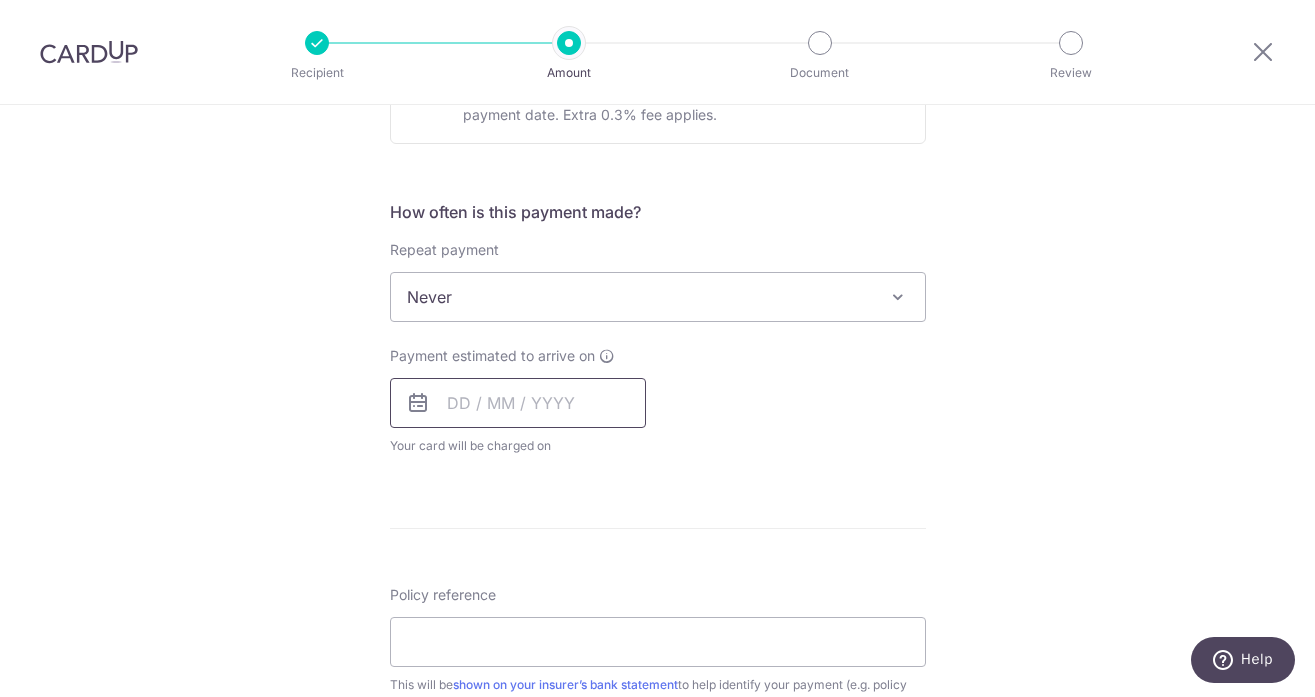 click at bounding box center (518, 403) 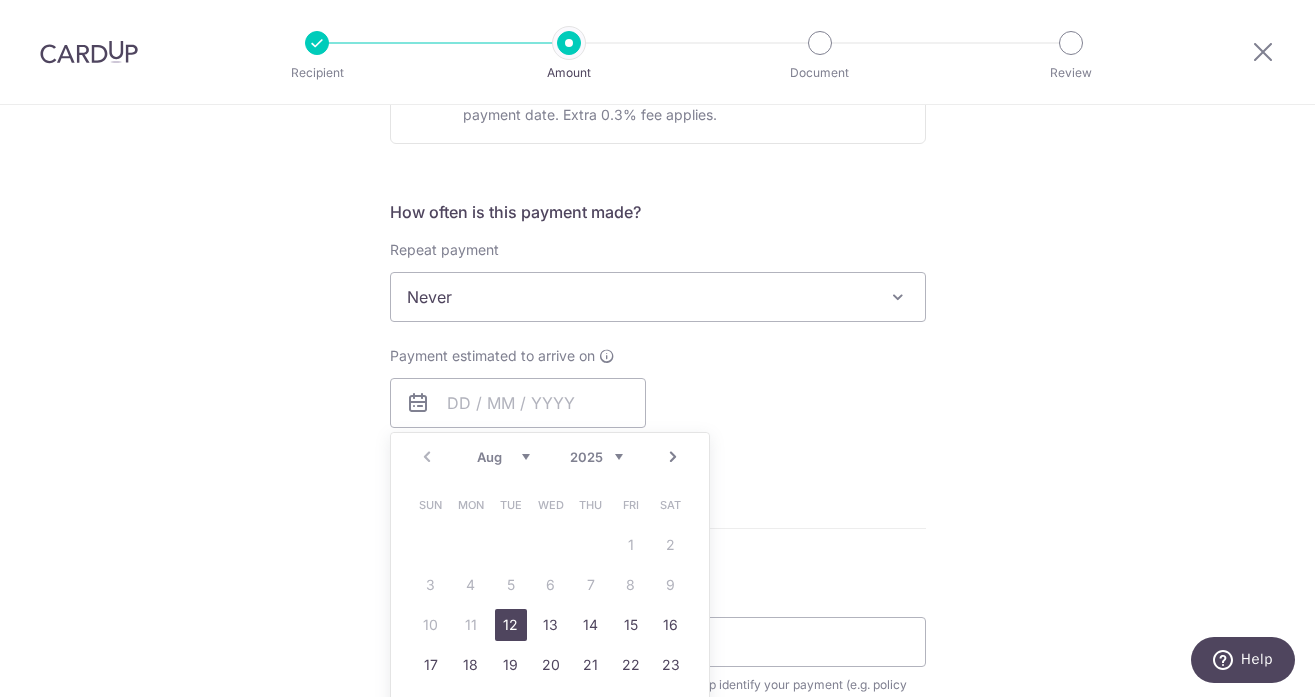 click on "12" at bounding box center [511, 625] 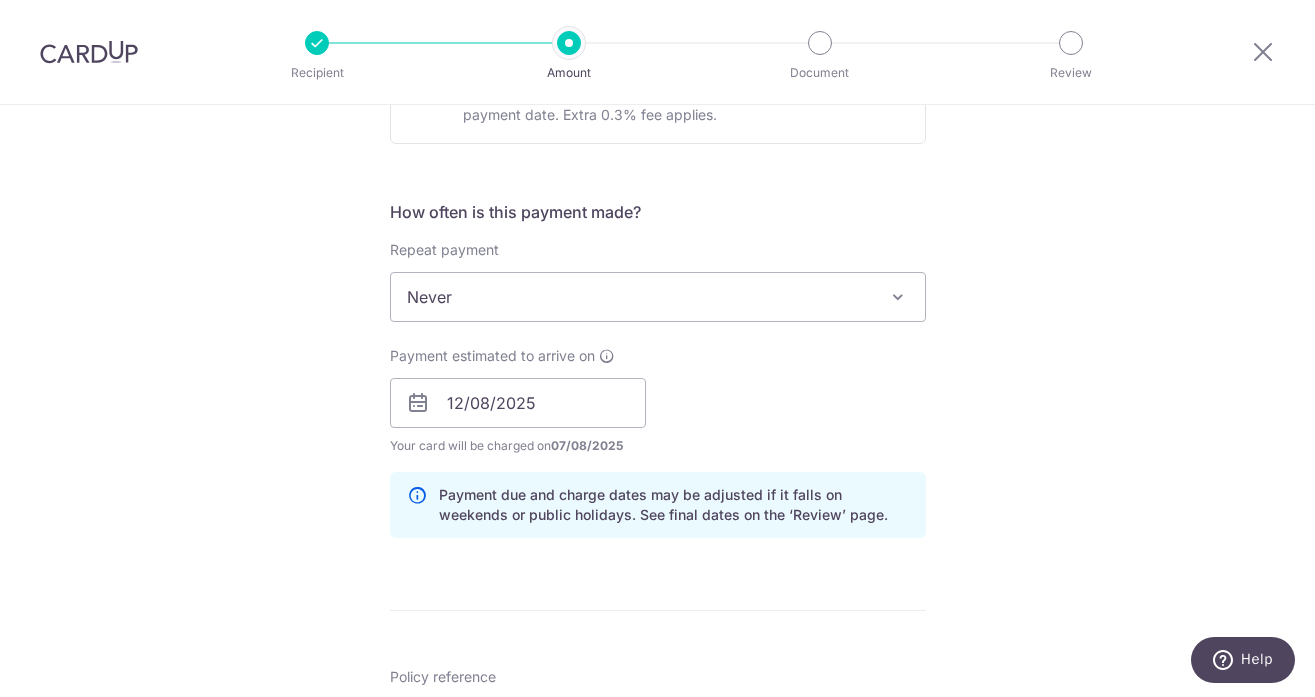 scroll, scrollTop: 951, scrollLeft: 0, axis: vertical 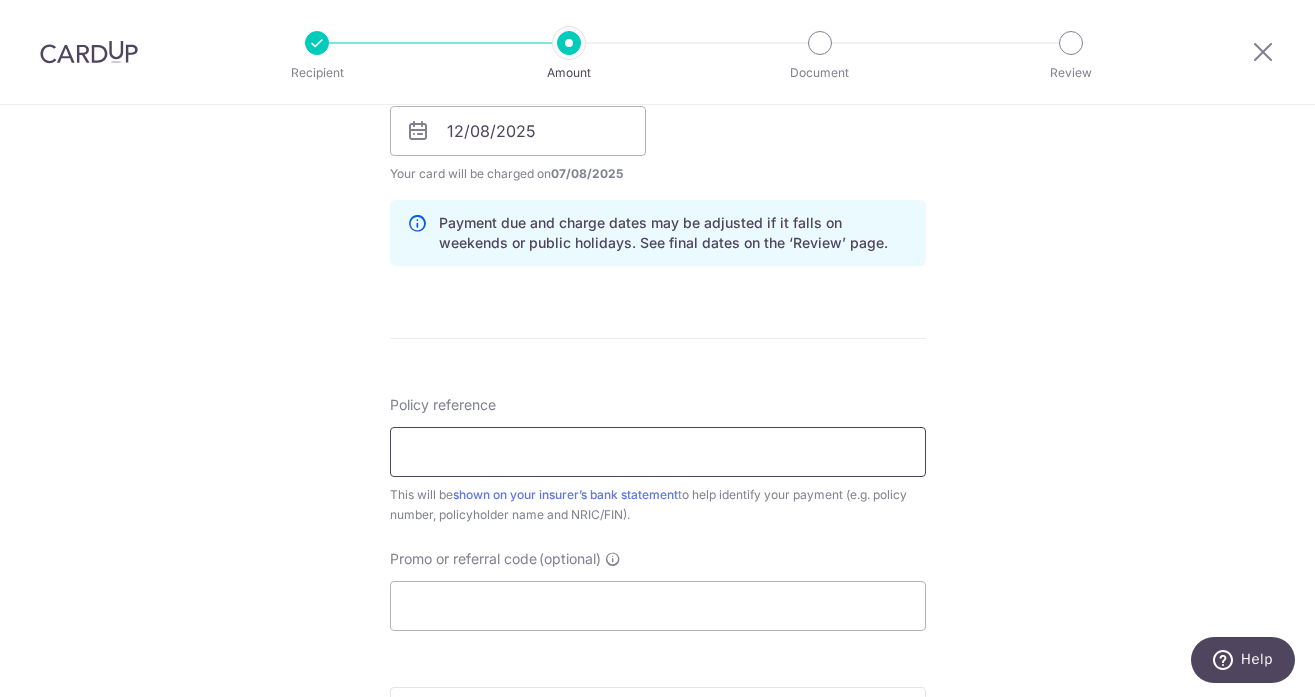 click on "Policy reference" at bounding box center [658, 452] 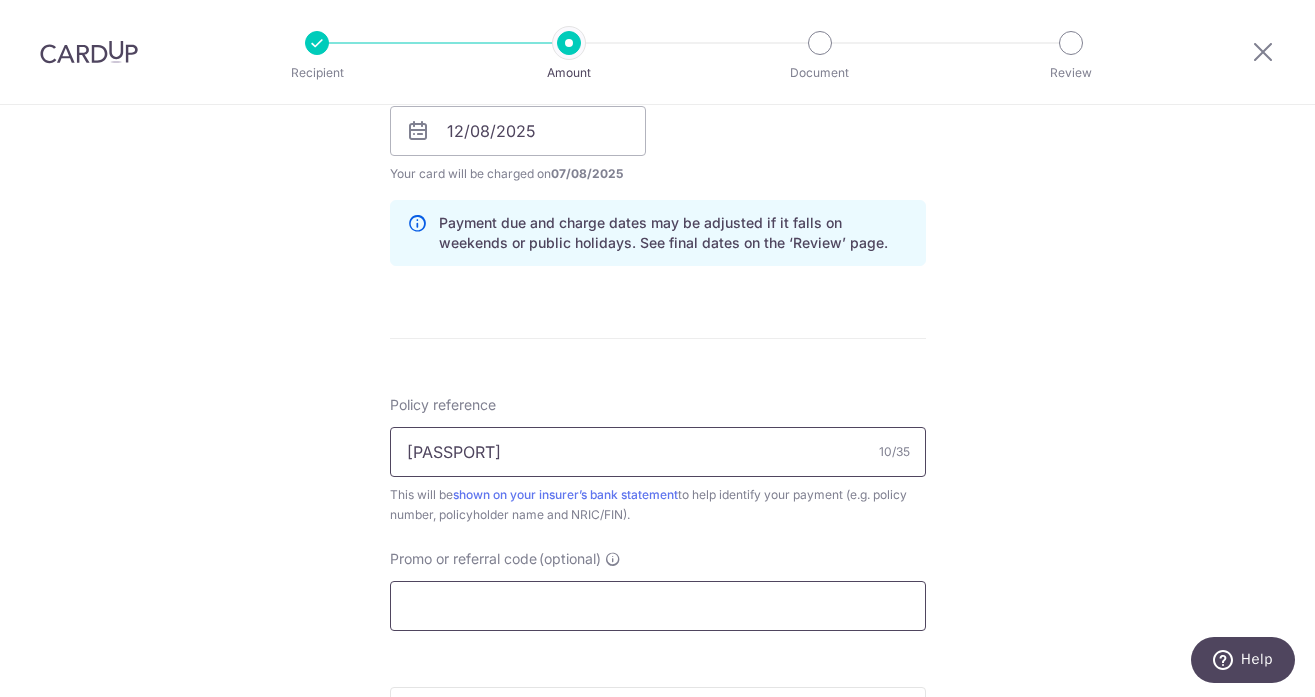 type on "P558885434" 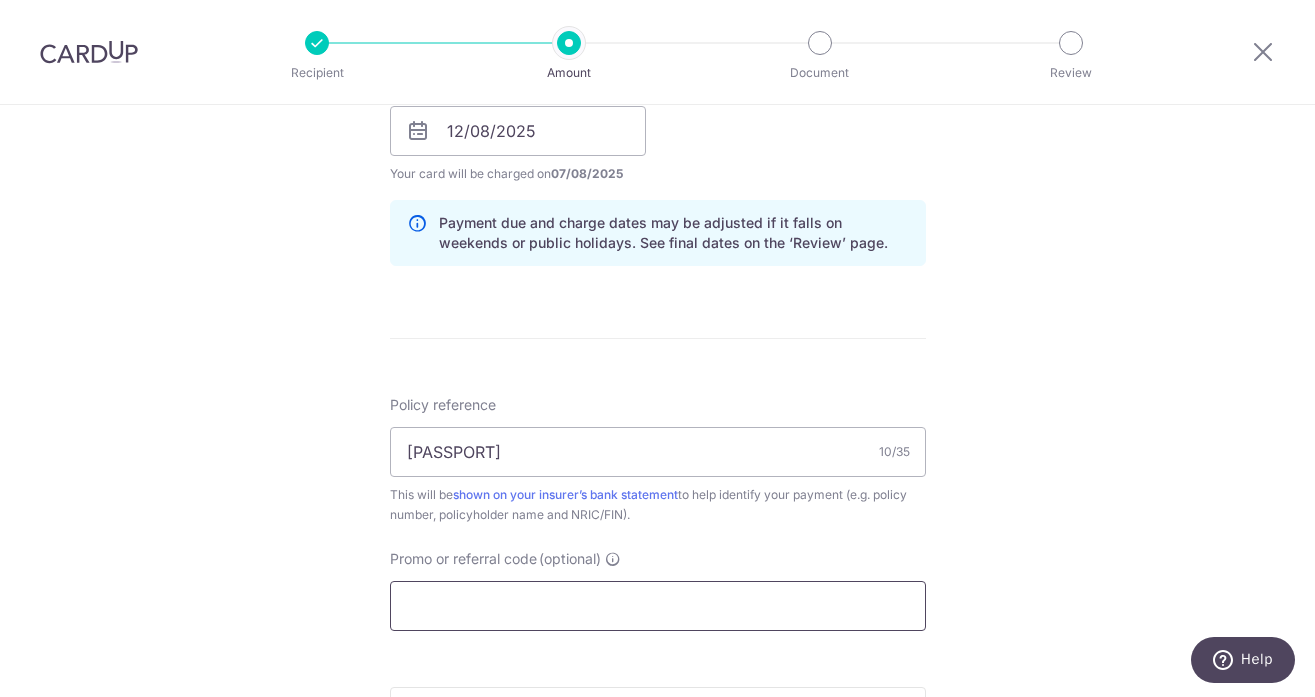 click on "Promo or referral code
(optional)" at bounding box center (658, 606) 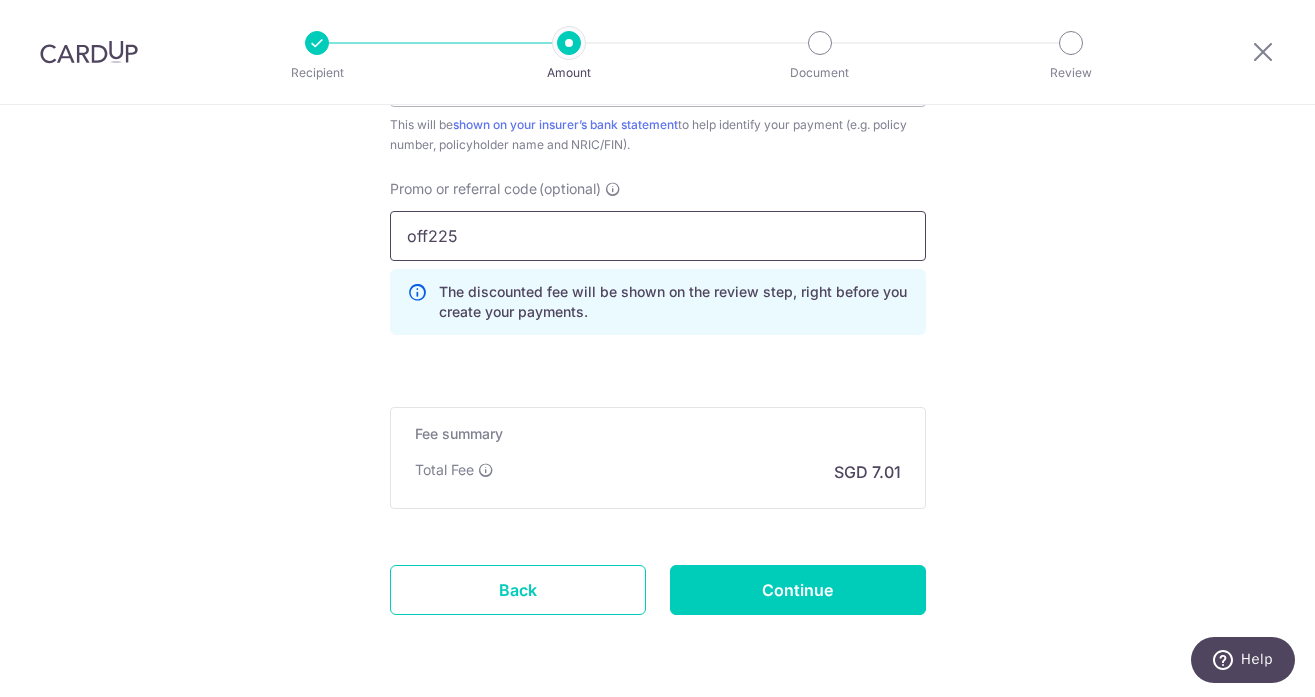 scroll, scrollTop: 1327, scrollLeft: 0, axis: vertical 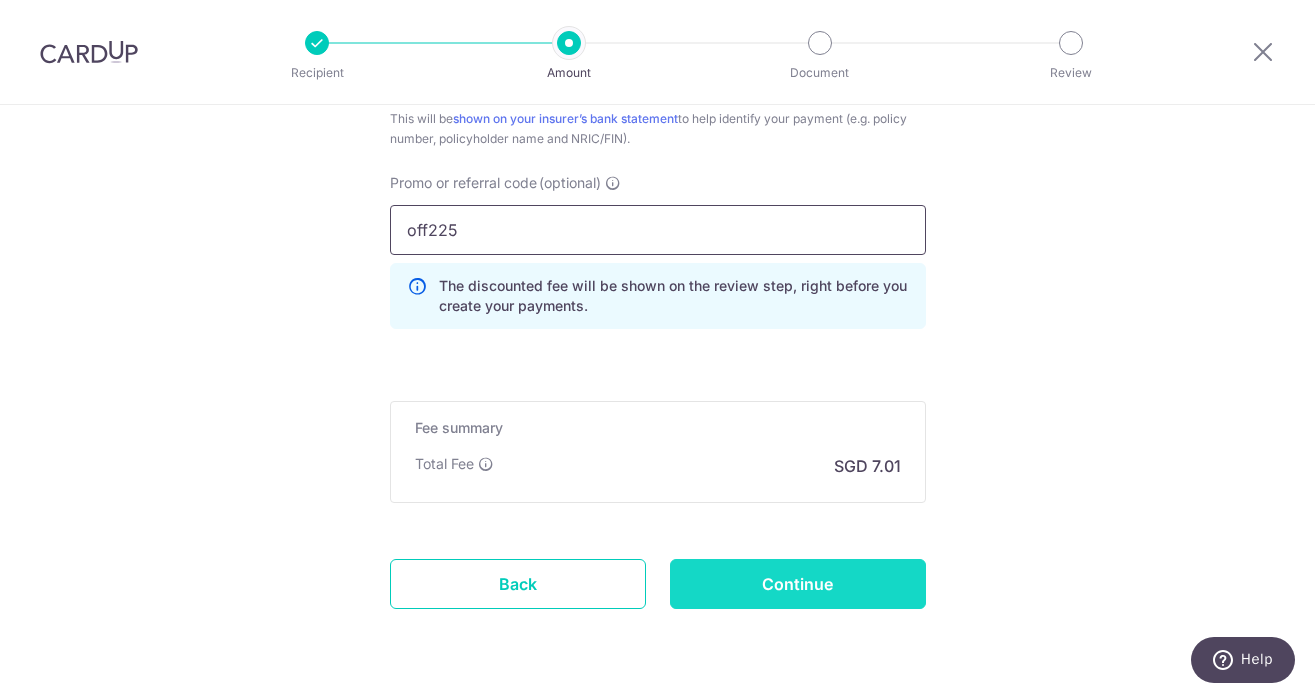 type on "off225" 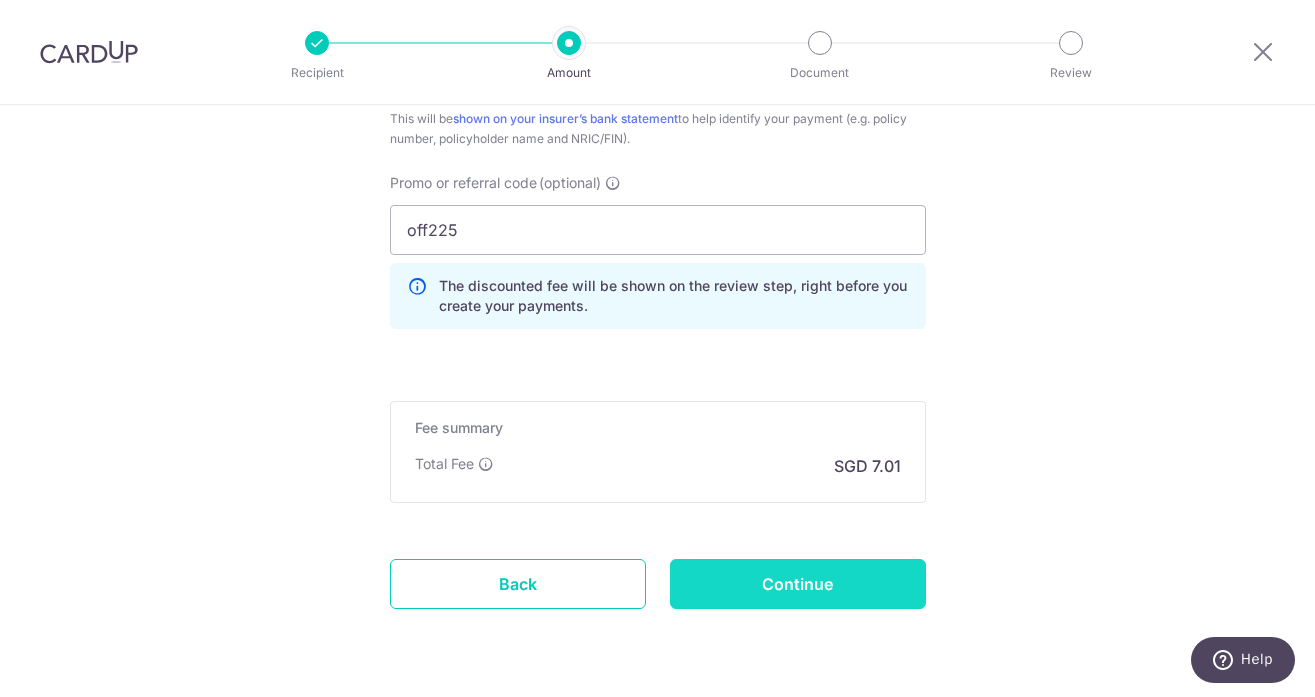 click on "Continue" at bounding box center (798, 584) 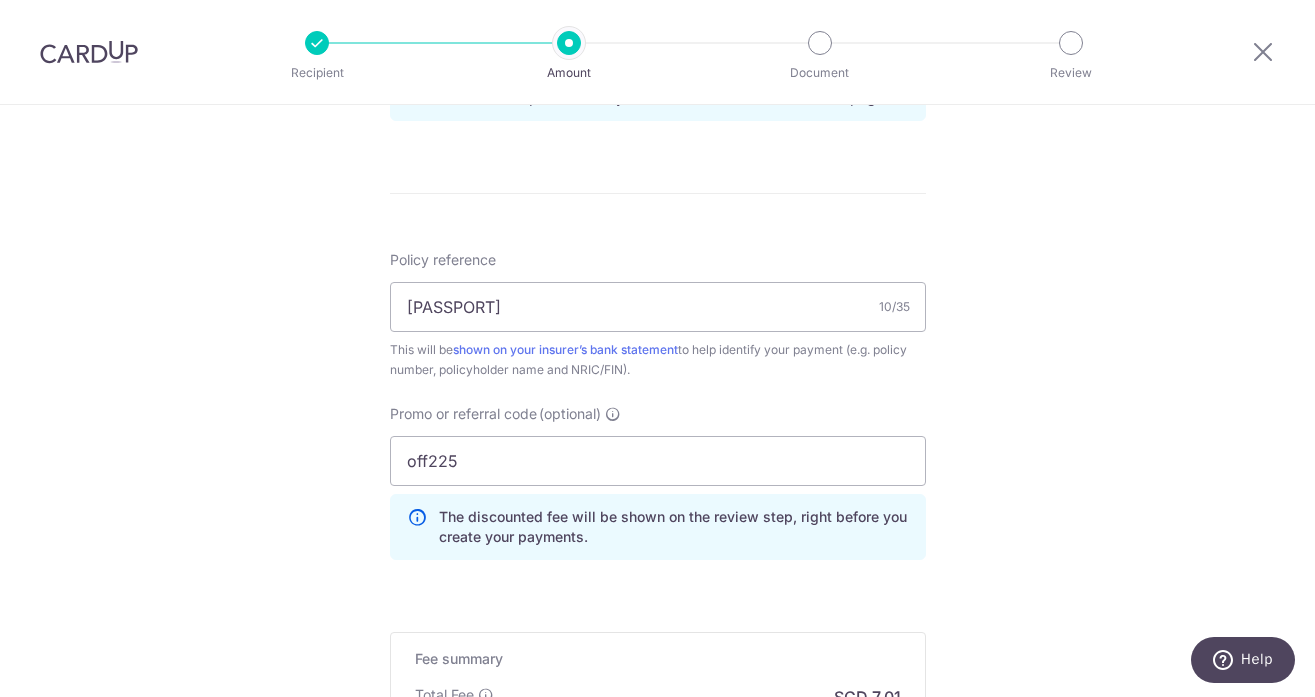 scroll, scrollTop: 1094, scrollLeft: 0, axis: vertical 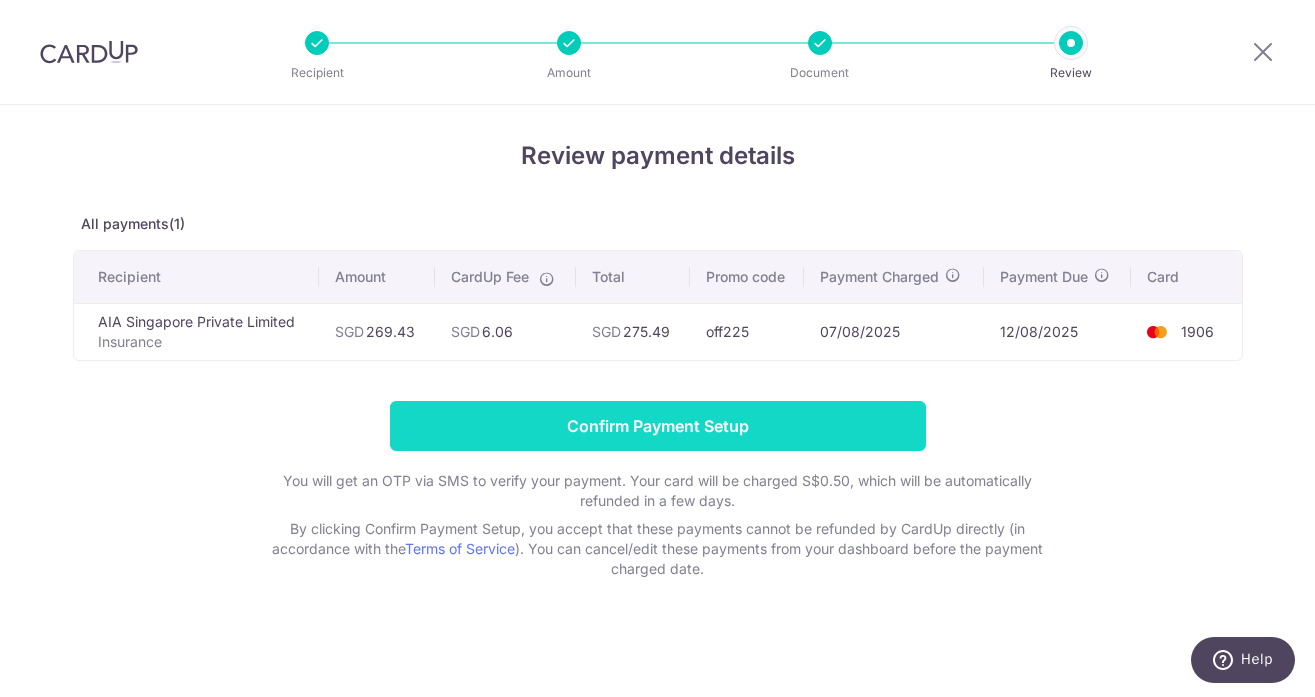 click on "Confirm Payment Setup" at bounding box center (658, 426) 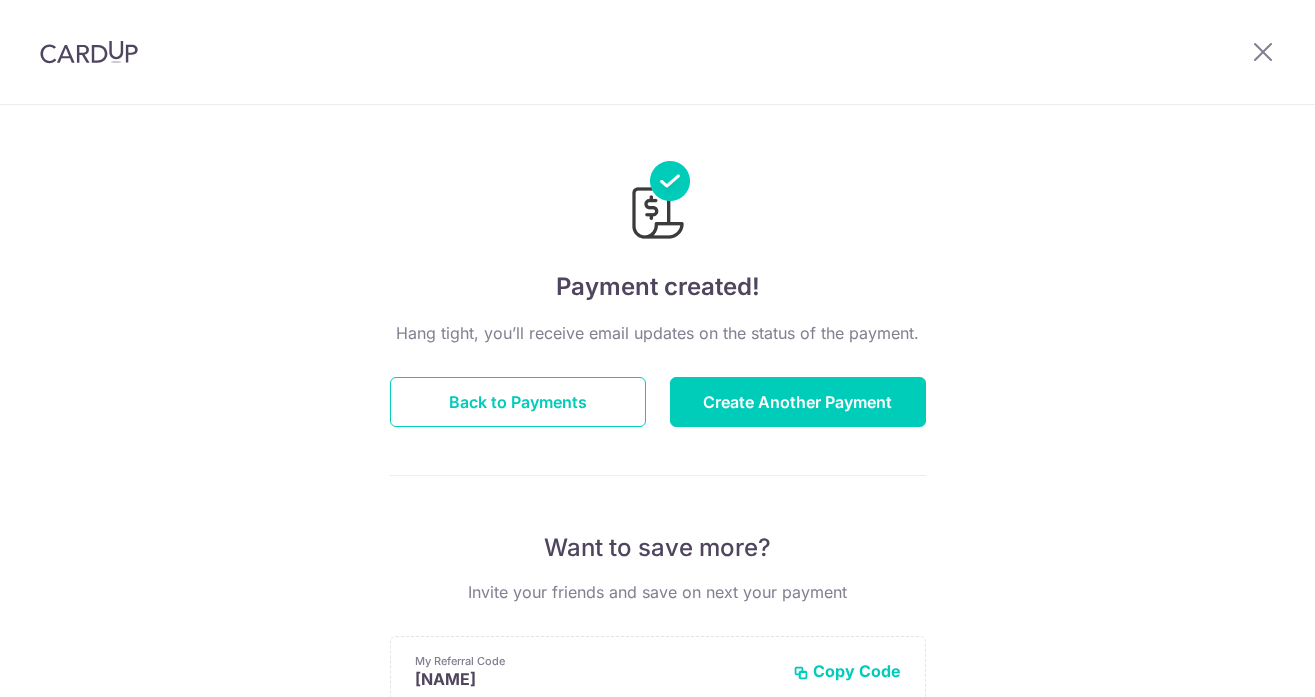 scroll, scrollTop: 0, scrollLeft: 0, axis: both 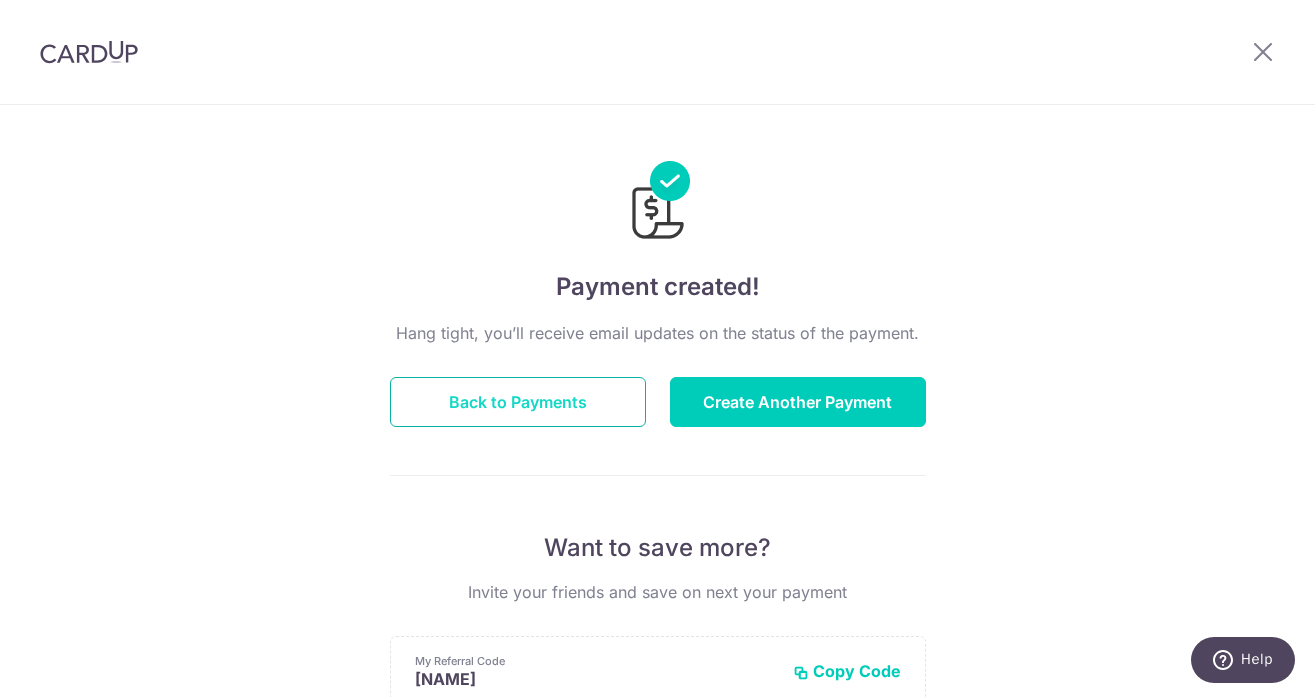 click on "Back to Payments" at bounding box center [518, 402] 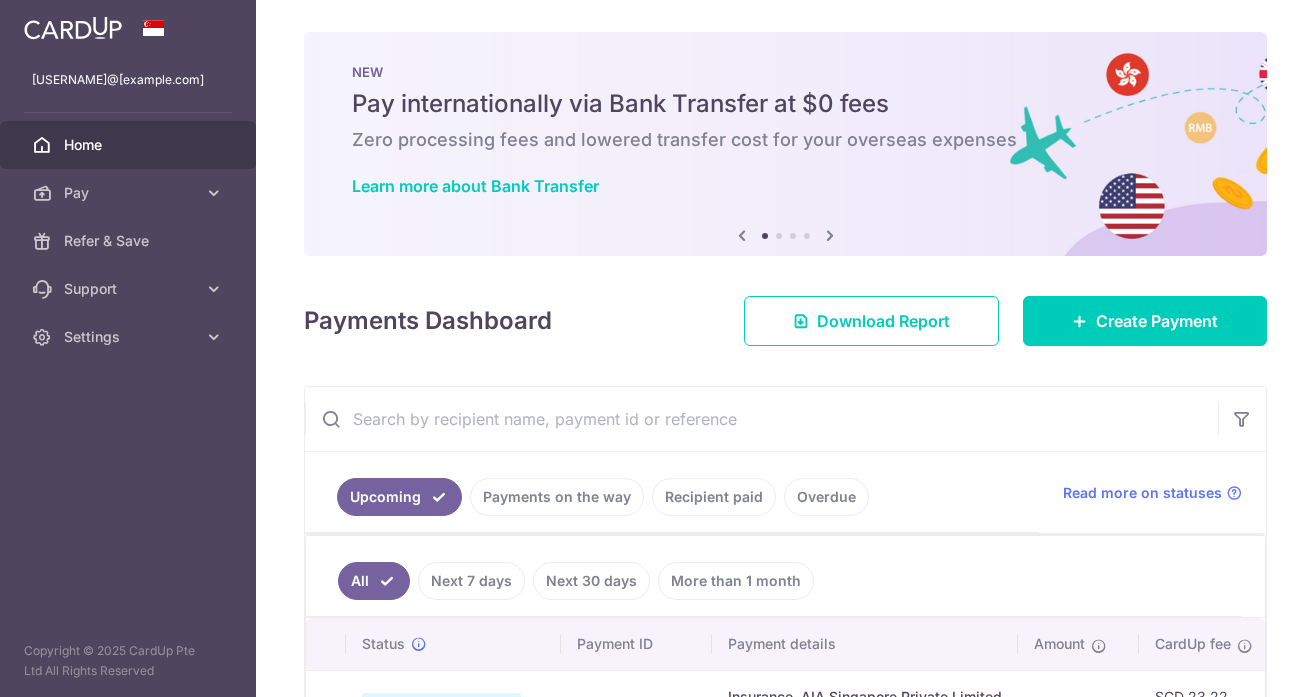 scroll, scrollTop: 0, scrollLeft: 0, axis: both 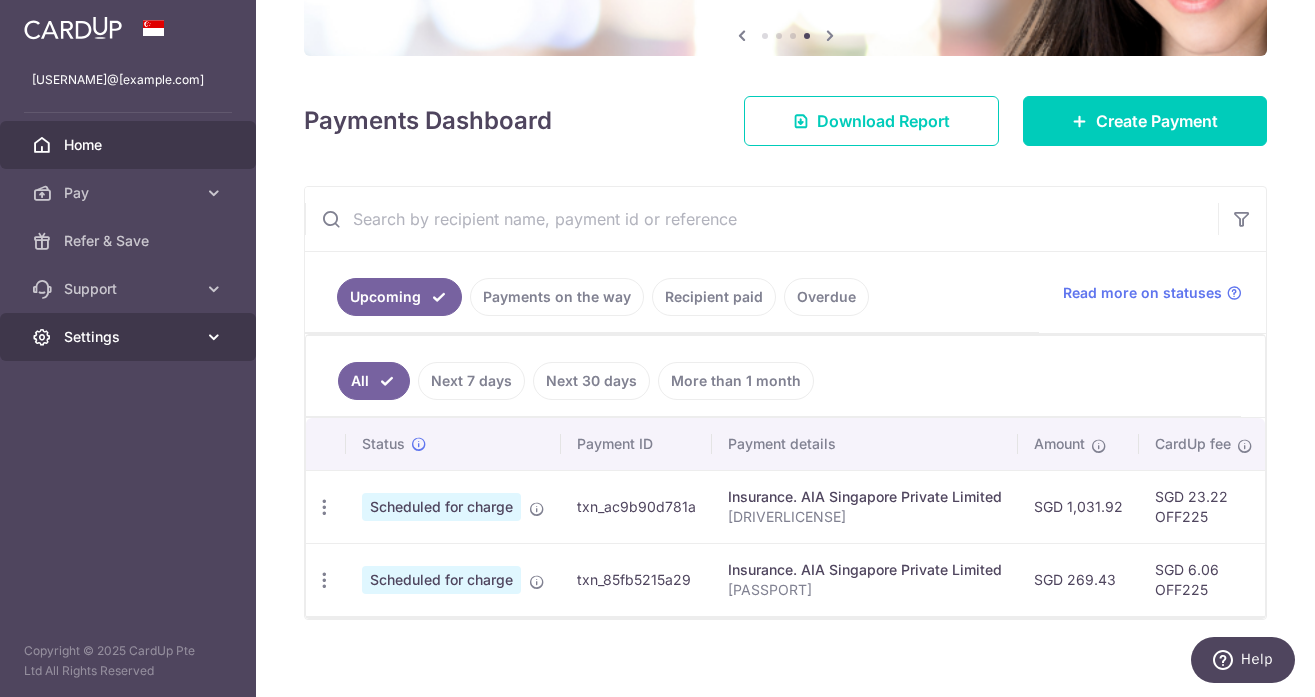 click on "Settings" at bounding box center [130, 337] 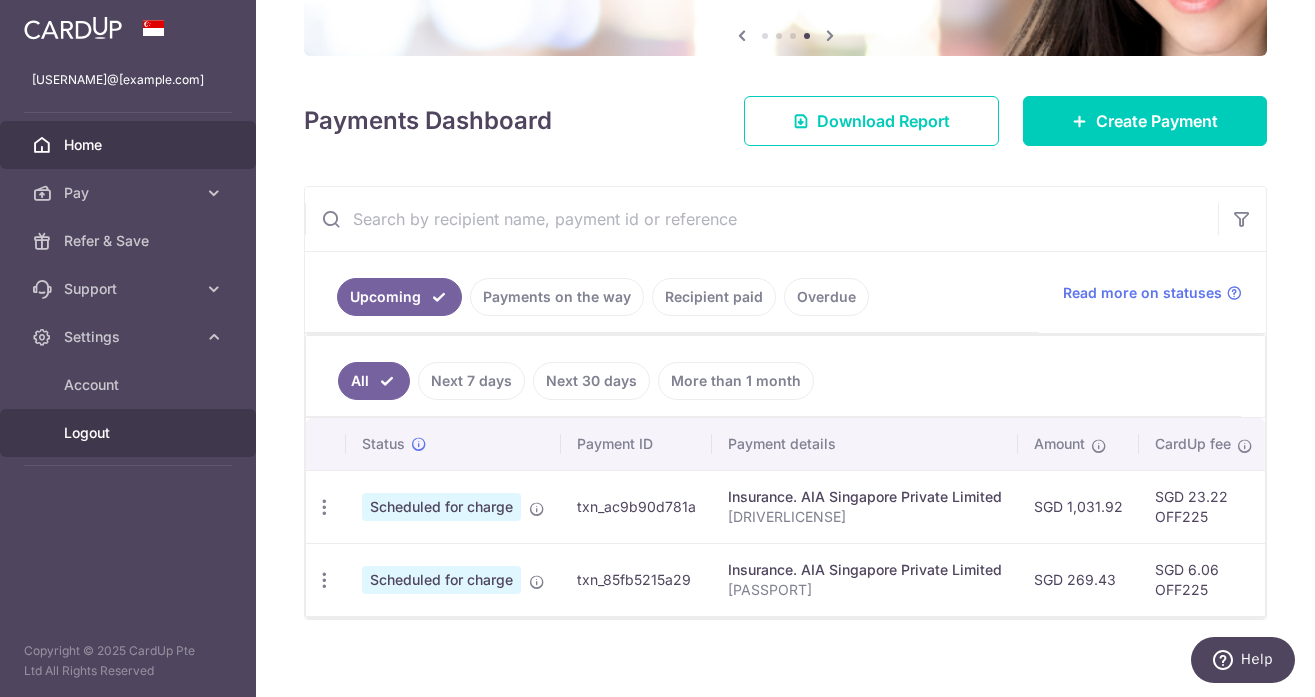 click on "Logout" at bounding box center [130, 433] 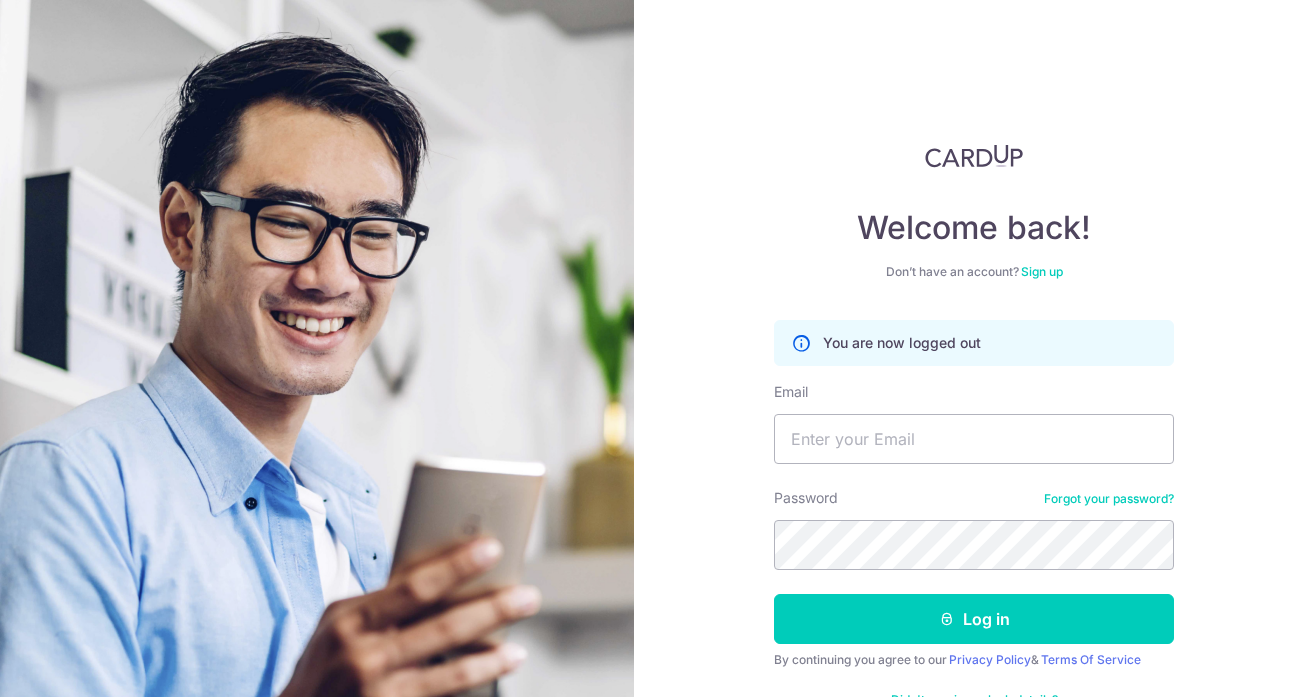 scroll, scrollTop: 0, scrollLeft: 0, axis: both 